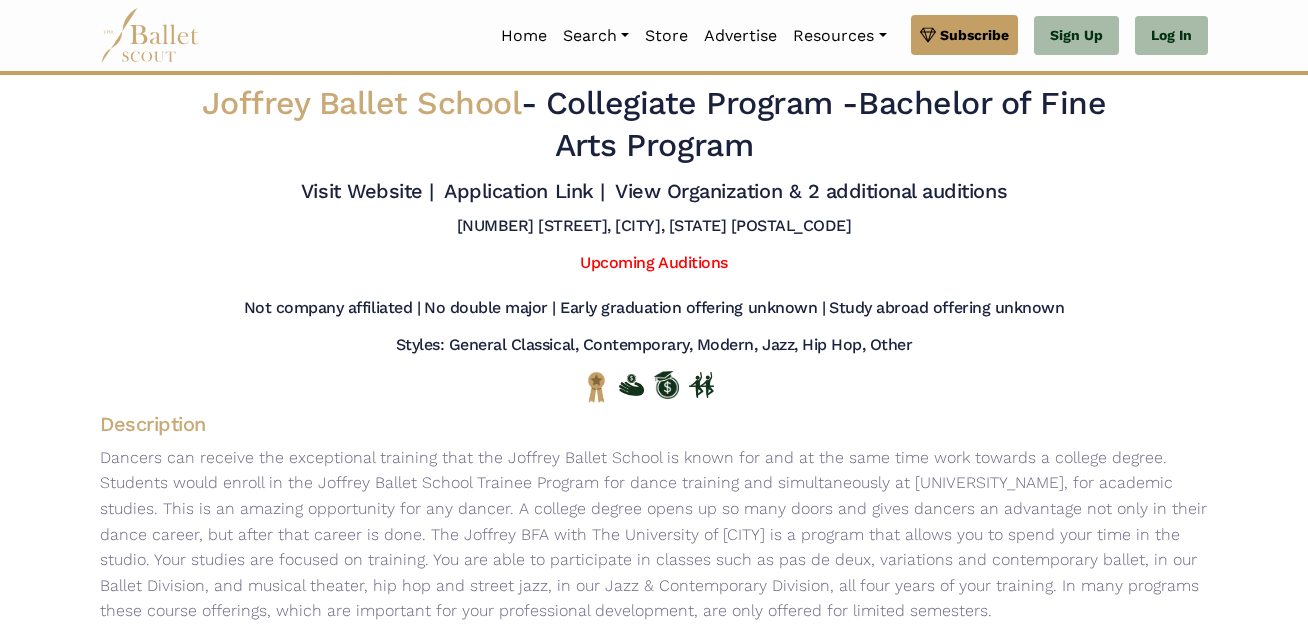 scroll, scrollTop: 0, scrollLeft: 0, axis: both 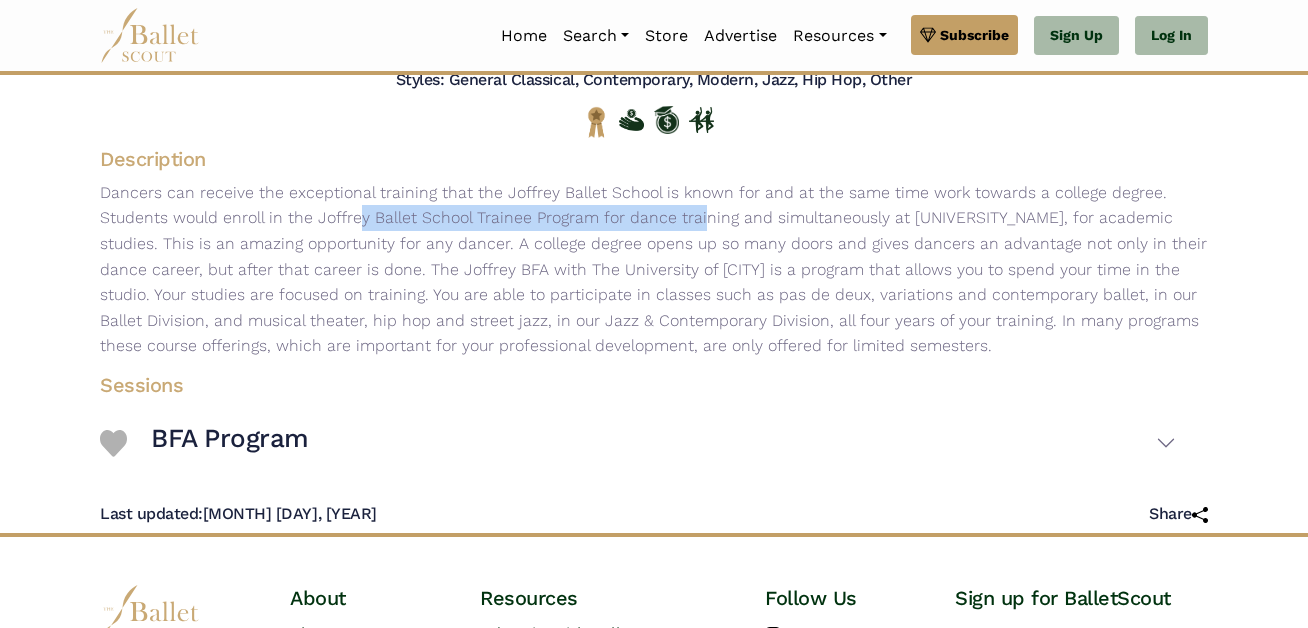 drag, startPoint x: 219, startPoint y: 213, endPoint x: 541, endPoint y: 217, distance: 322.02484 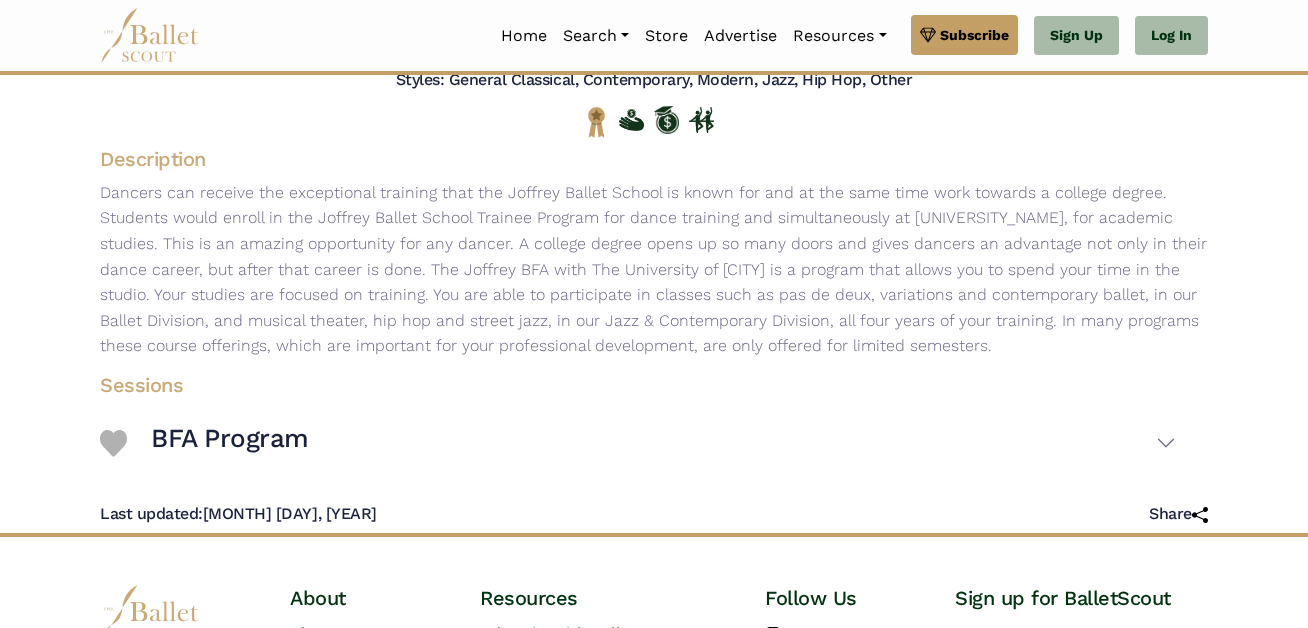 click on "Sessions" at bounding box center [638, 385] 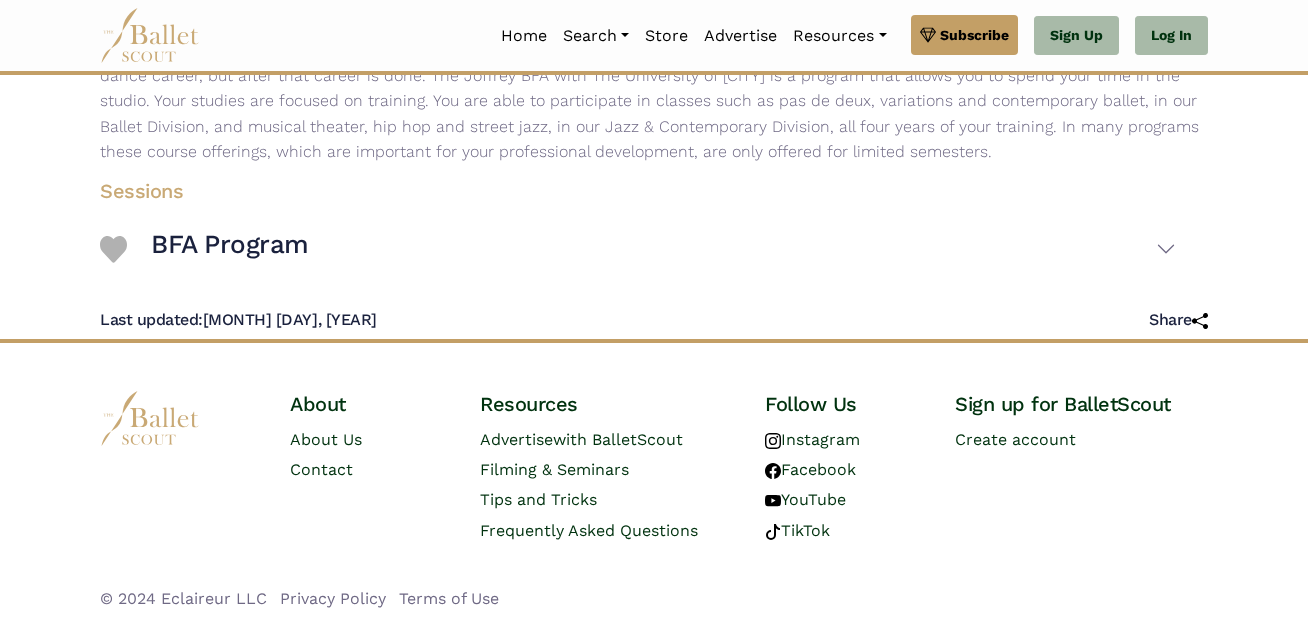 scroll, scrollTop: 0, scrollLeft: 0, axis: both 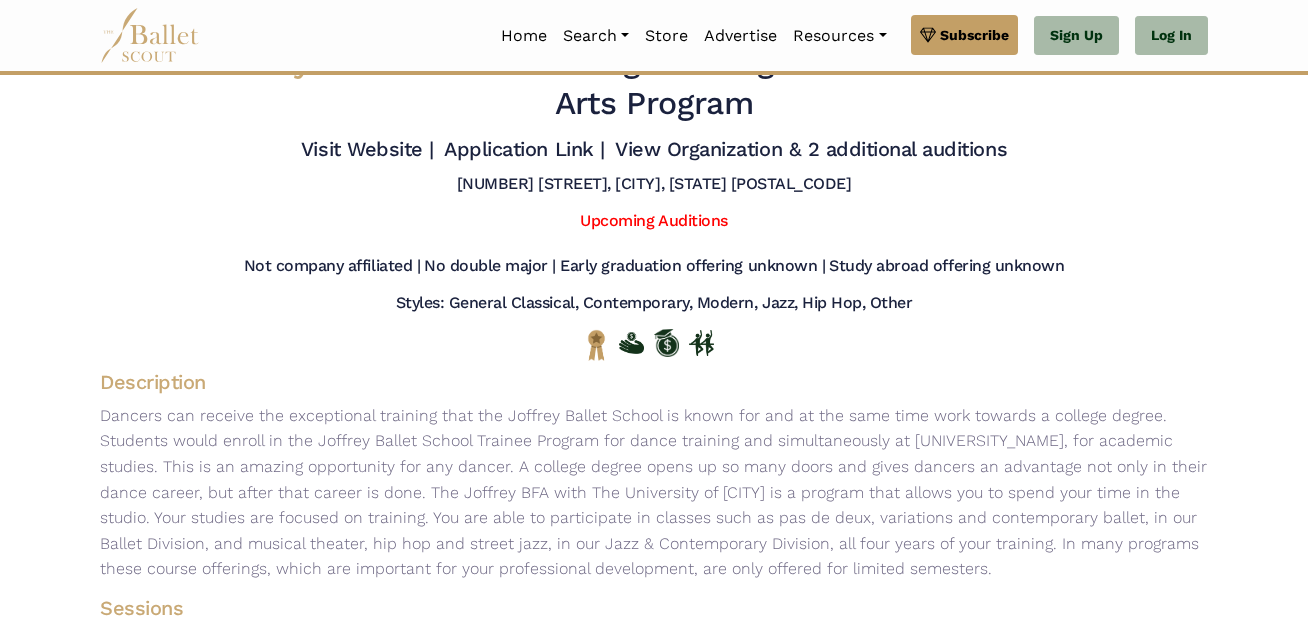 click at bounding box center [150, 35] 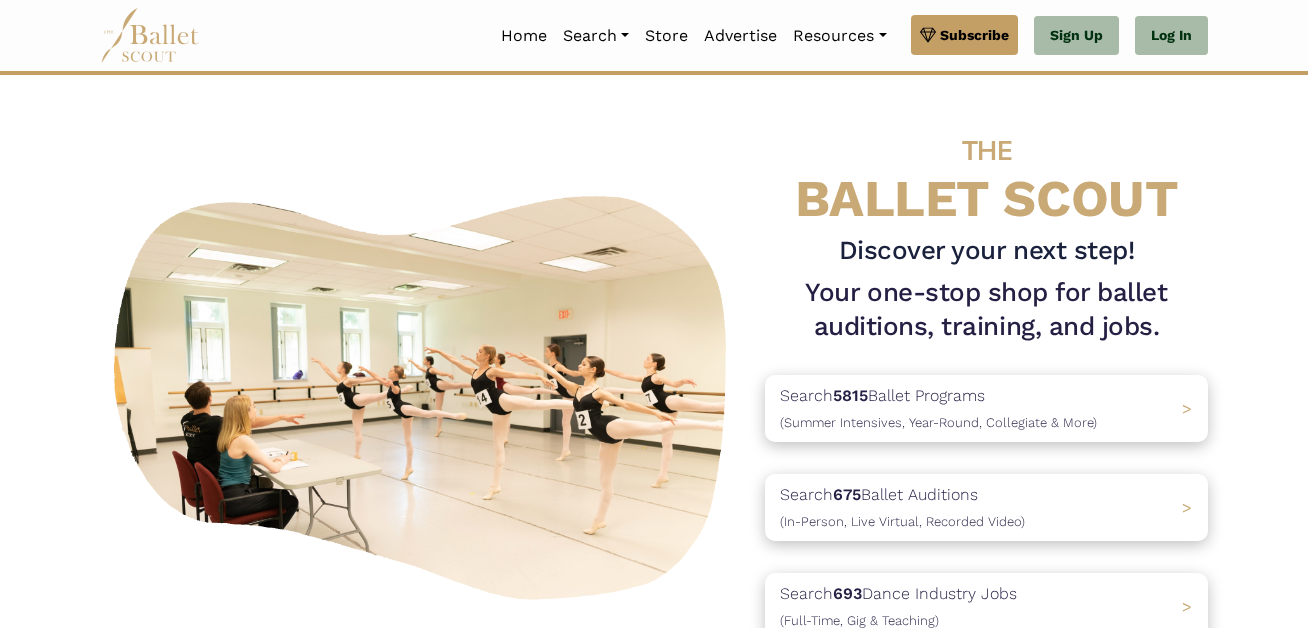 scroll, scrollTop: 0, scrollLeft: 0, axis: both 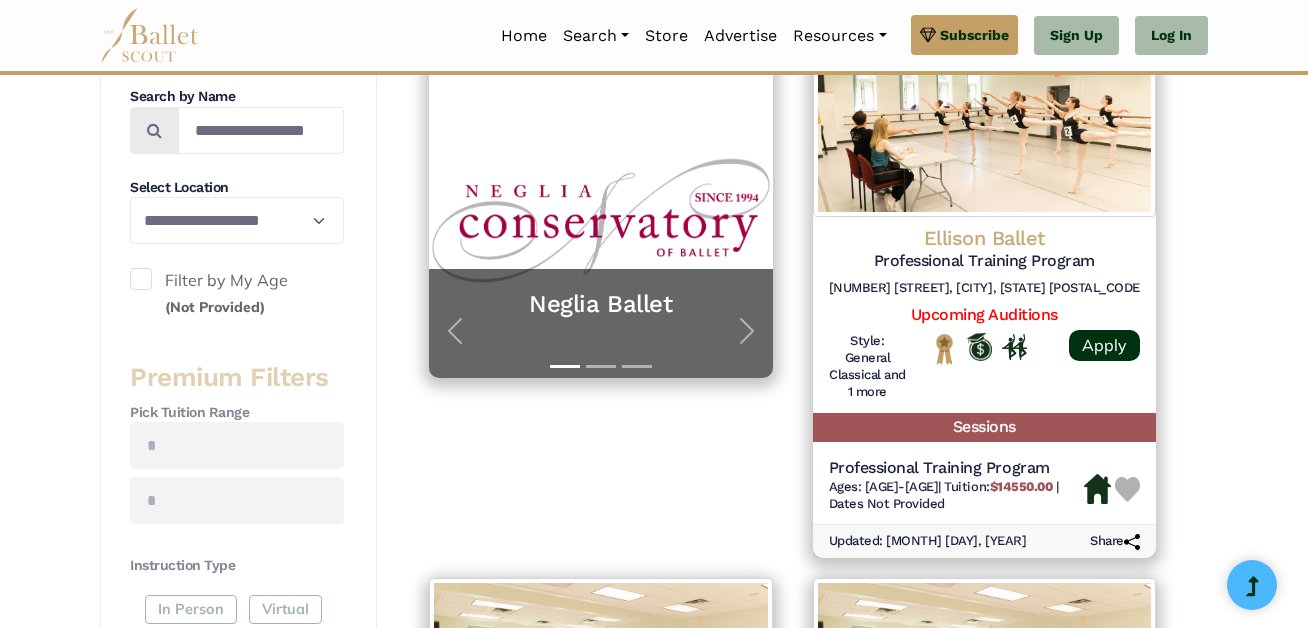 click on "**********" at bounding box center (654, 1568) 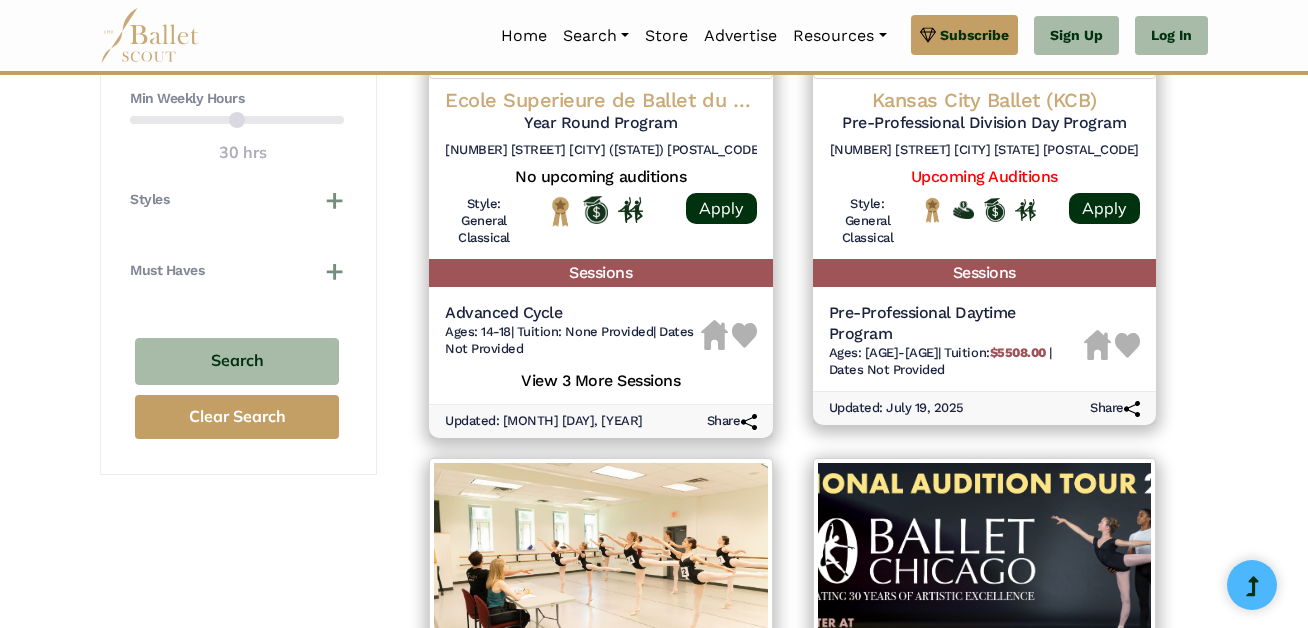 scroll, scrollTop: 1119, scrollLeft: 0, axis: vertical 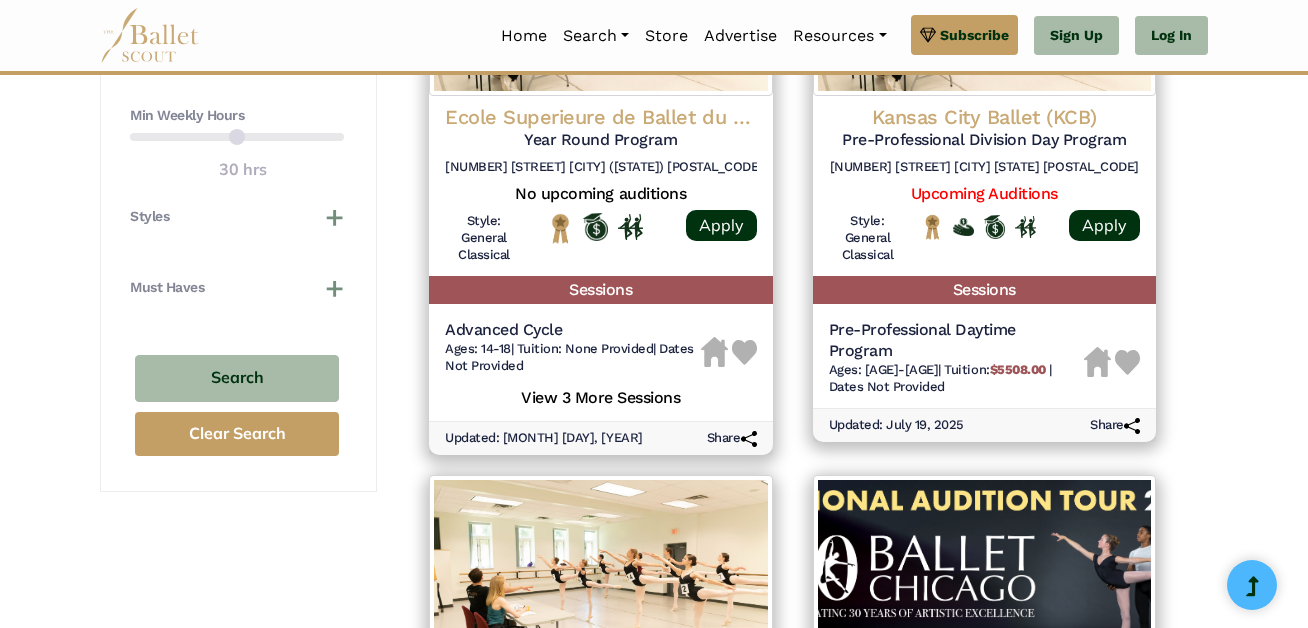 click on "**********" at bounding box center [654, 745] 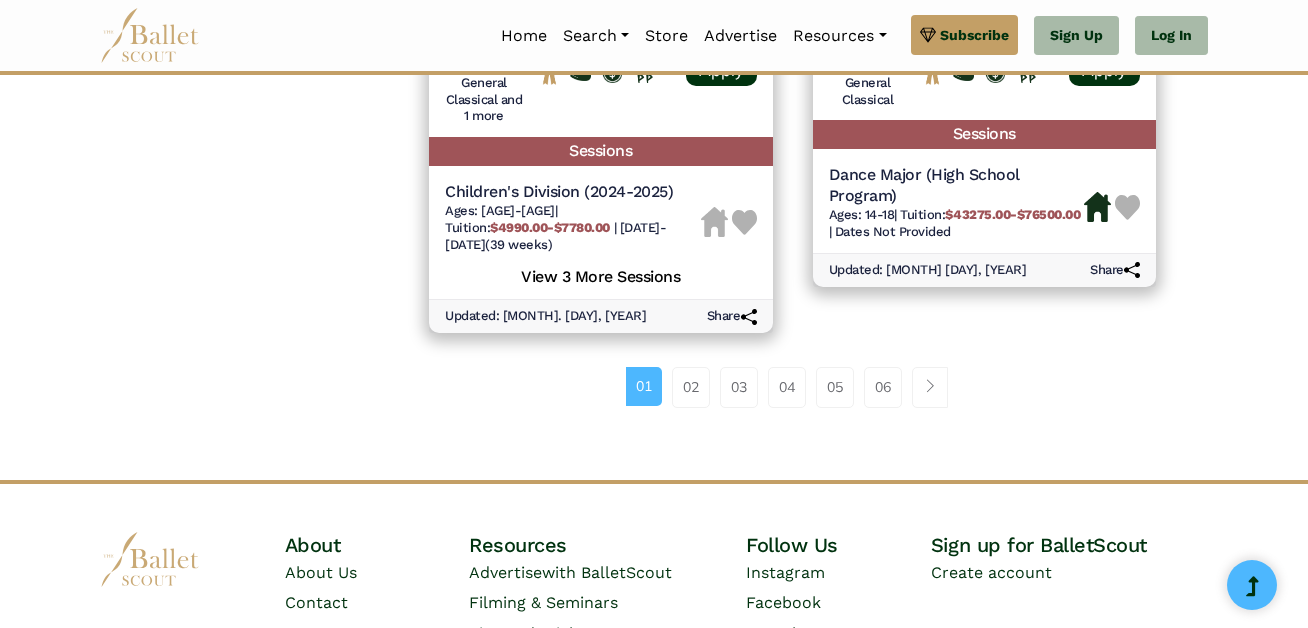 scroll, scrollTop: 3119, scrollLeft: 0, axis: vertical 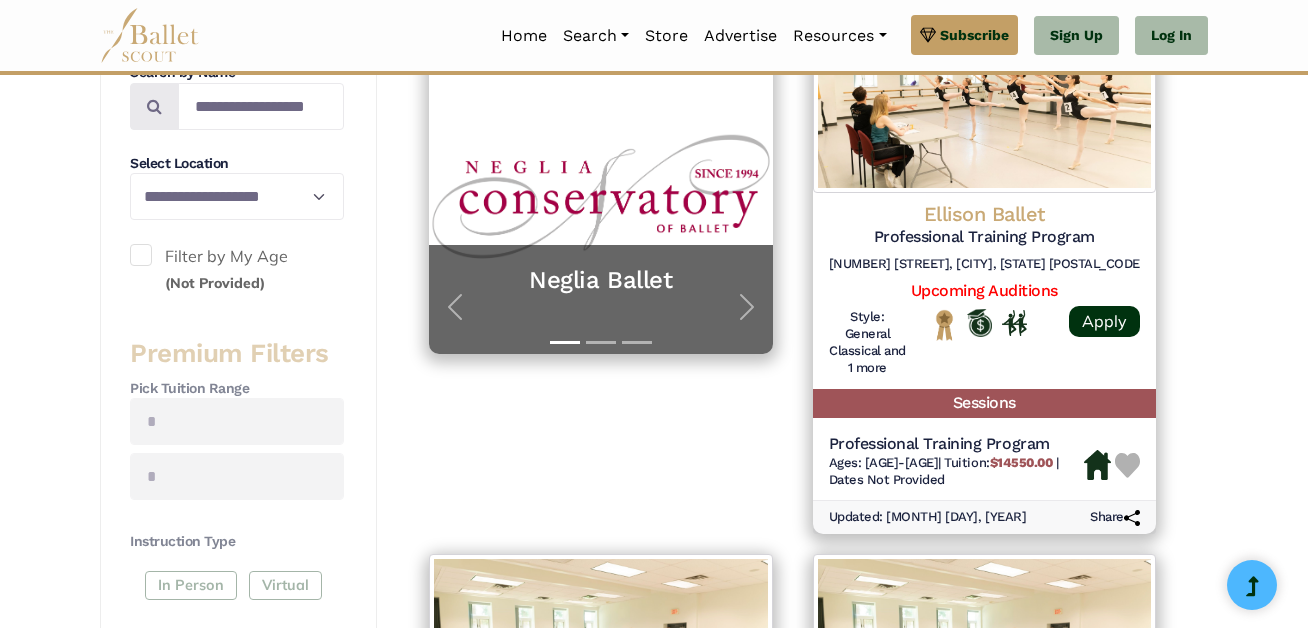 click on "**********" at bounding box center (654, 1544) 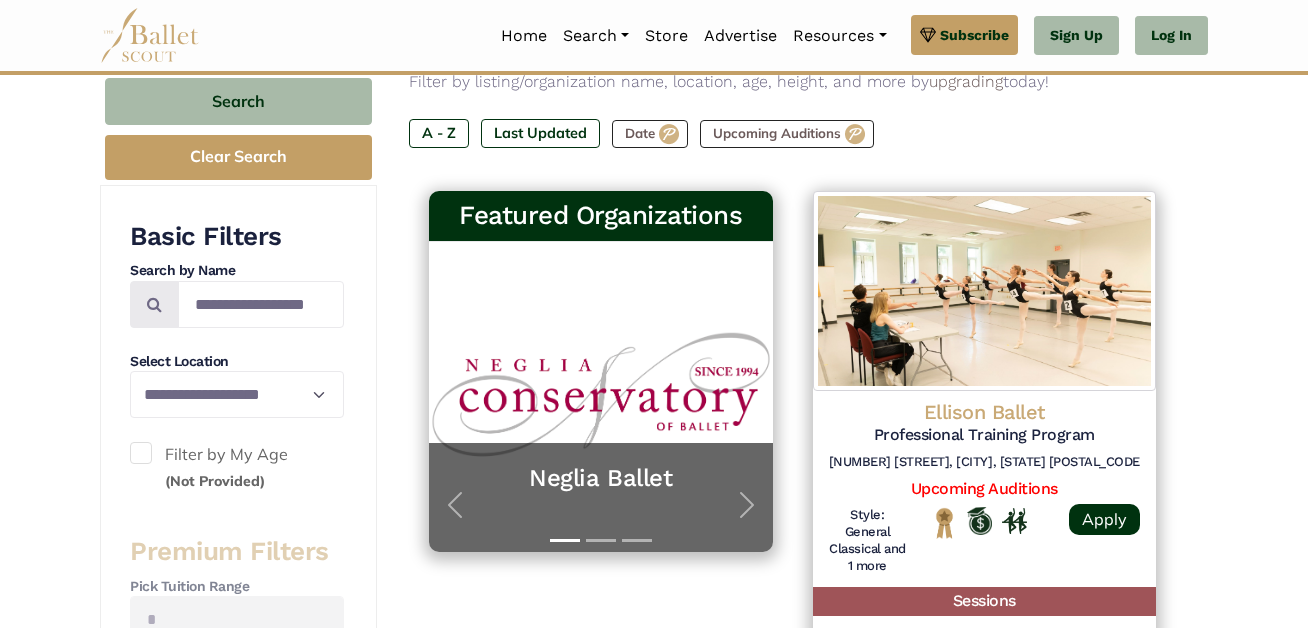 scroll, scrollTop: 282, scrollLeft: 0, axis: vertical 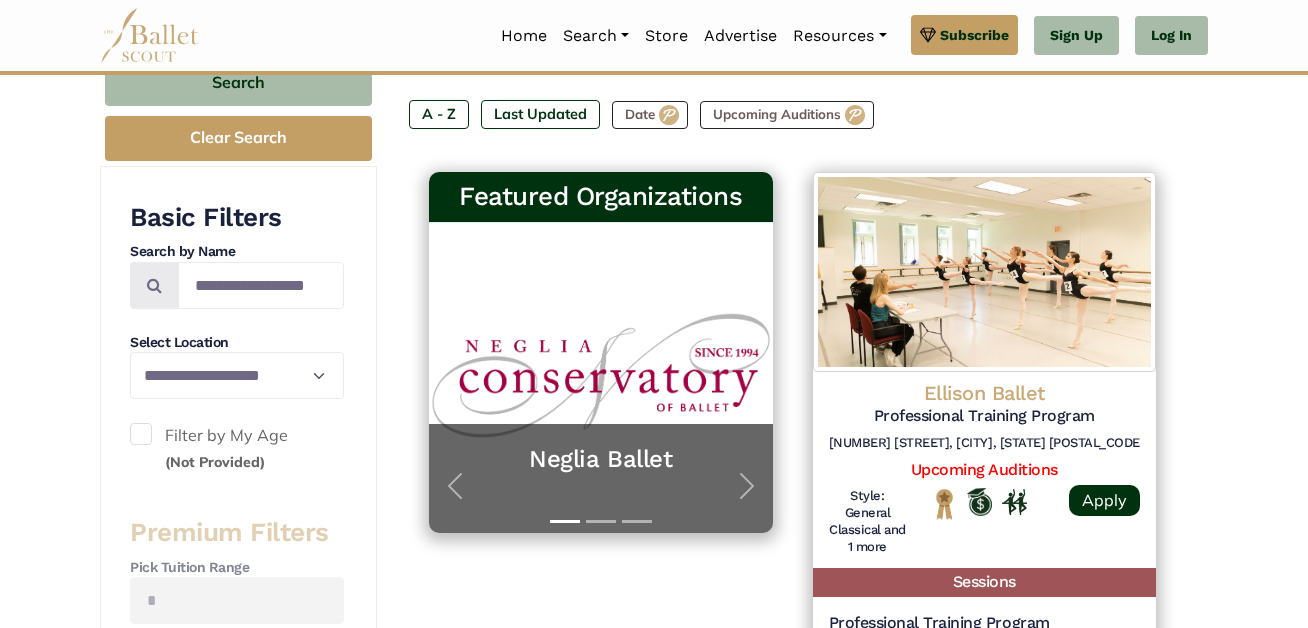 click at bounding box center [141, 434] 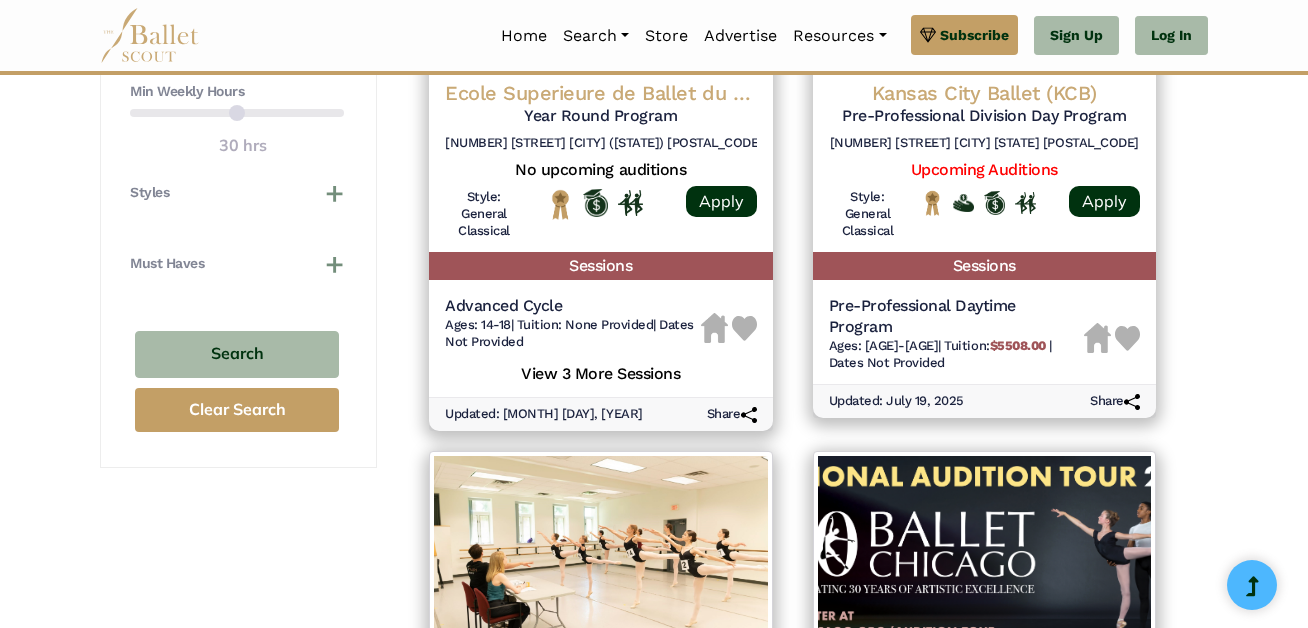 scroll, scrollTop: 1167, scrollLeft: 0, axis: vertical 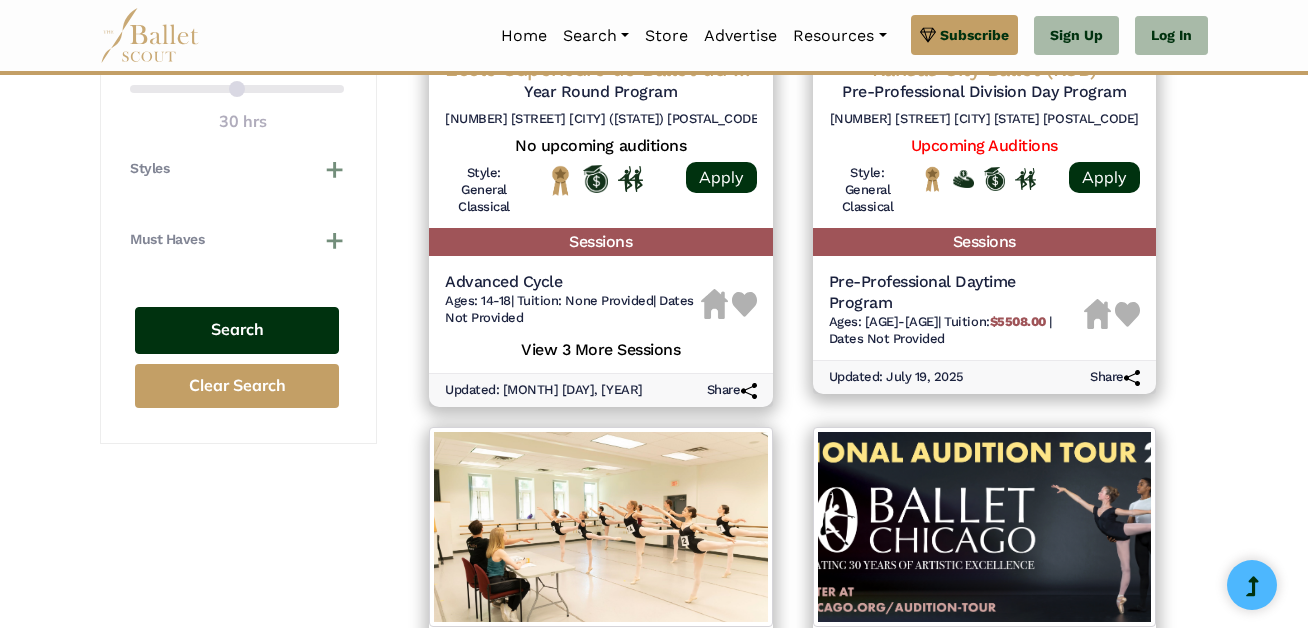 click on "Search" at bounding box center [237, 330] 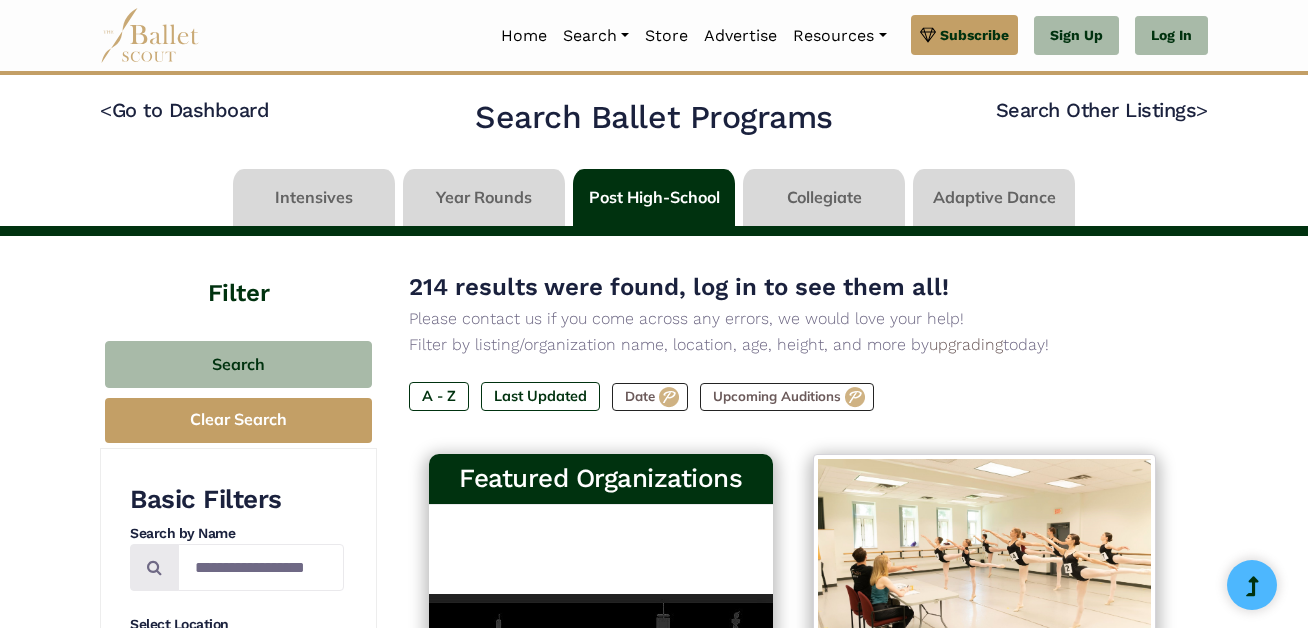 scroll, scrollTop: 0, scrollLeft: 0, axis: both 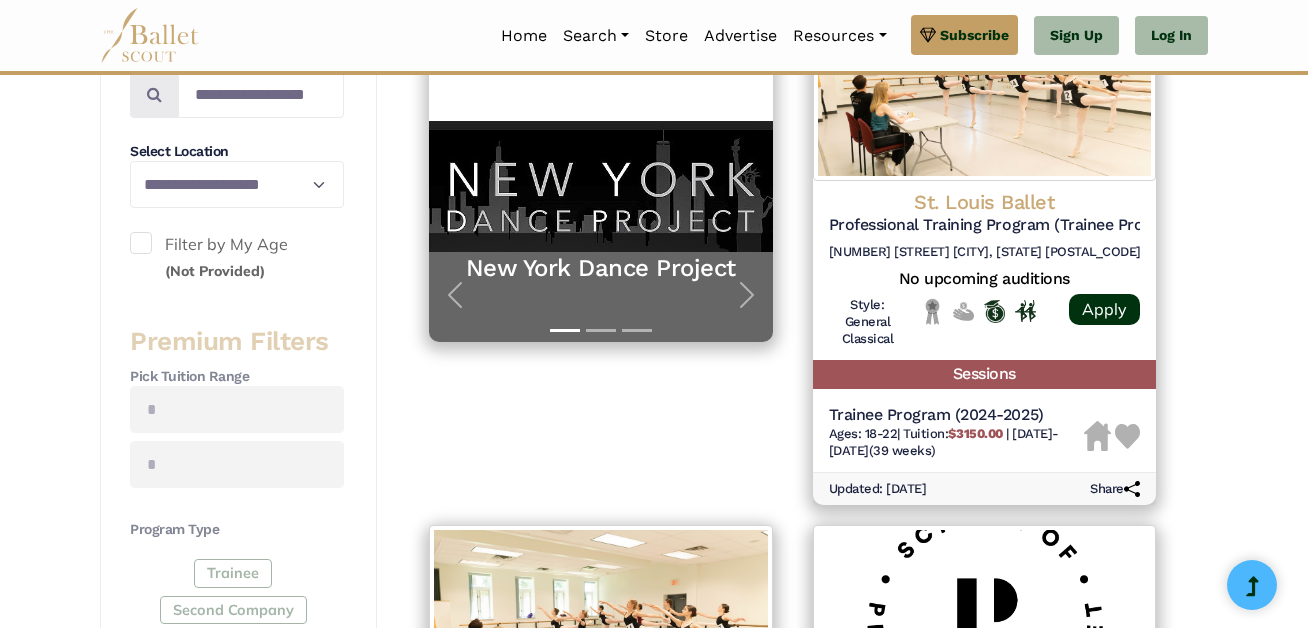 click at bounding box center (141, 243) 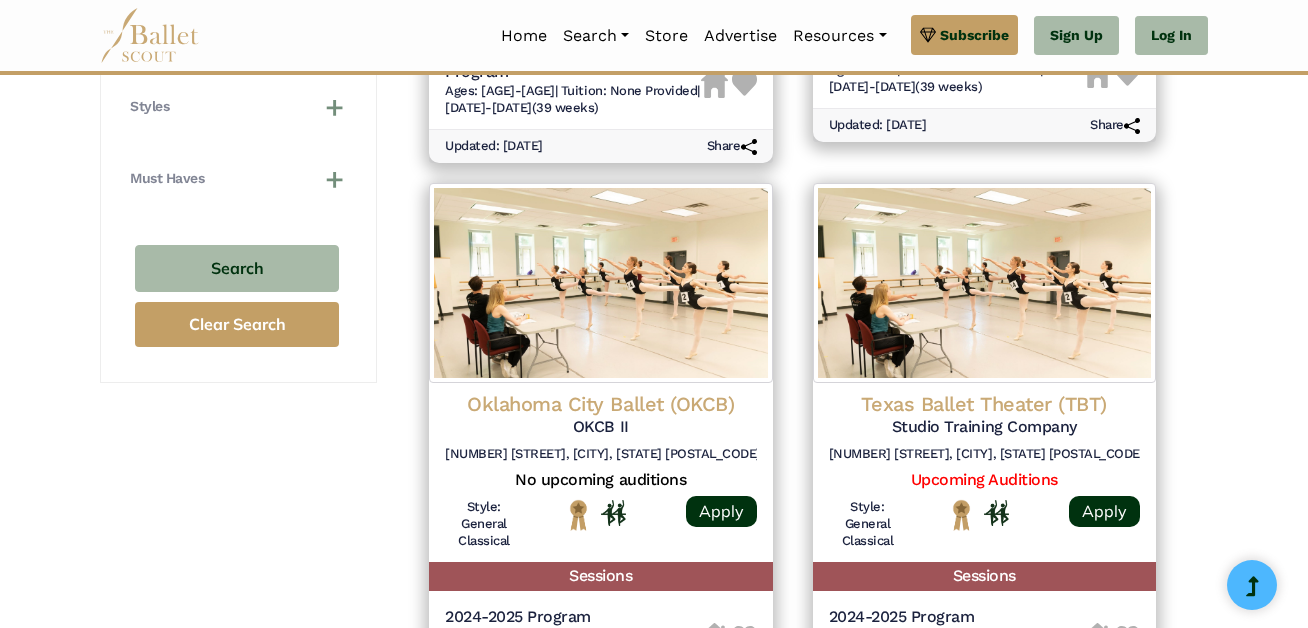 scroll, scrollTop: 1375, scrollLeft: 0, axis: vertical 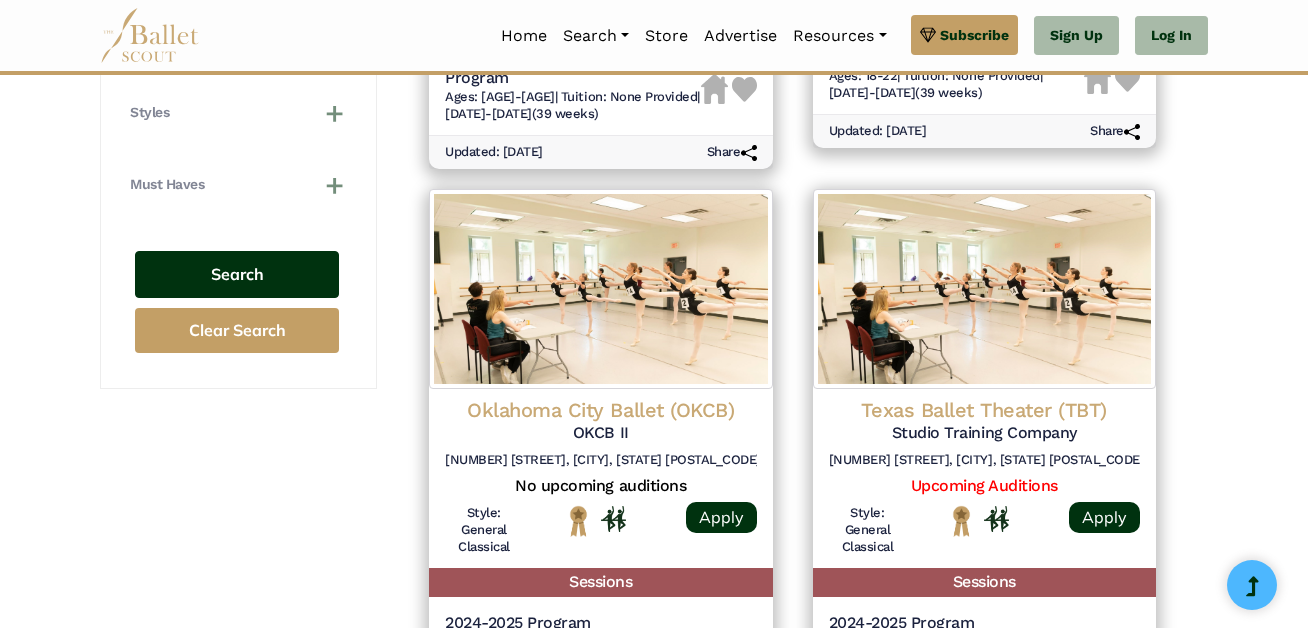click on "Search" at bounding box center (237, 274) 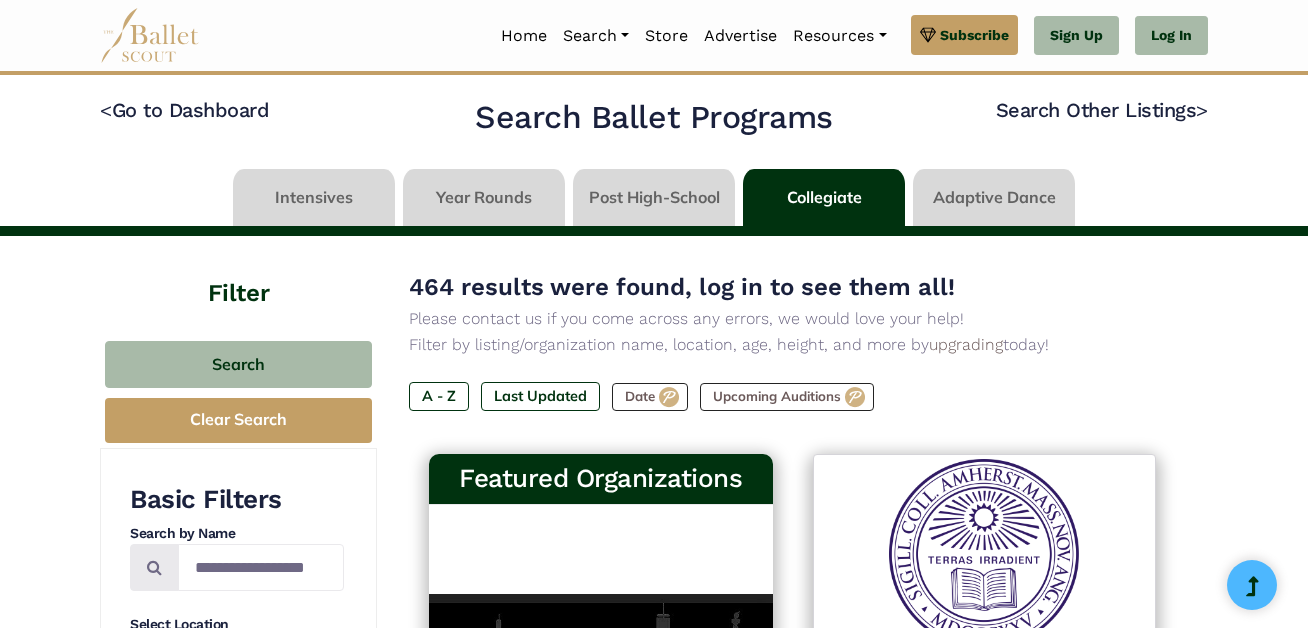 scroll, scrollTop: 0, scrollLeft: 0, axis: both 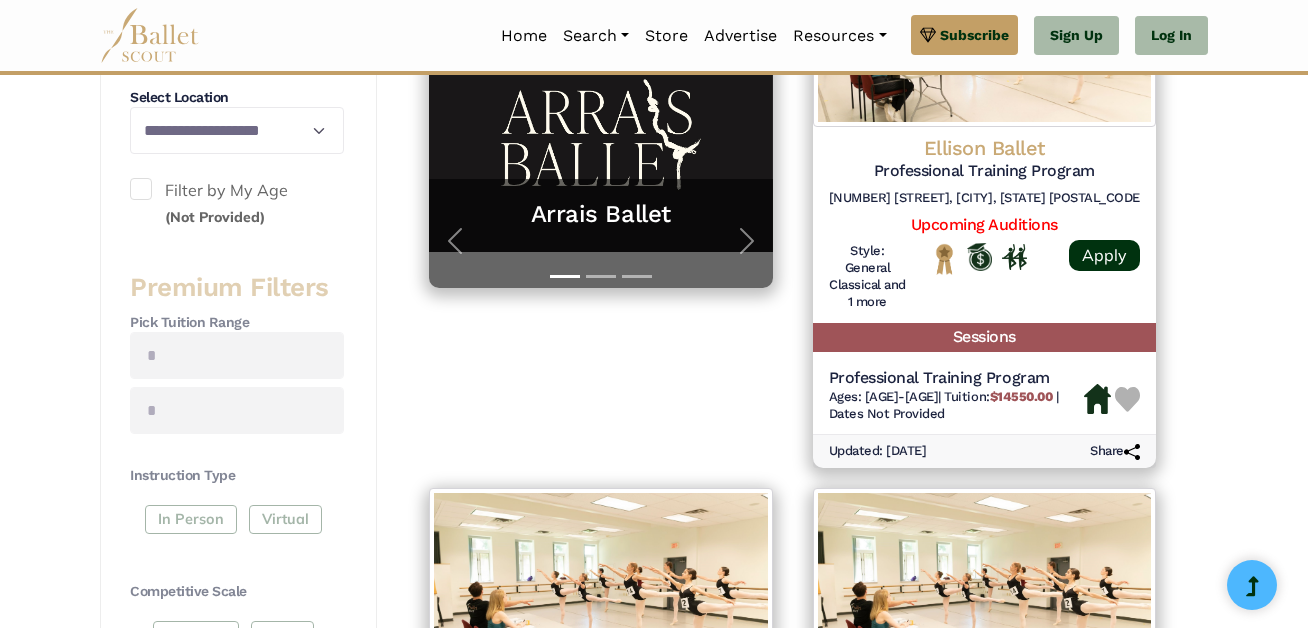 click on "(Not Provided)" at bounding box center [215, 217] 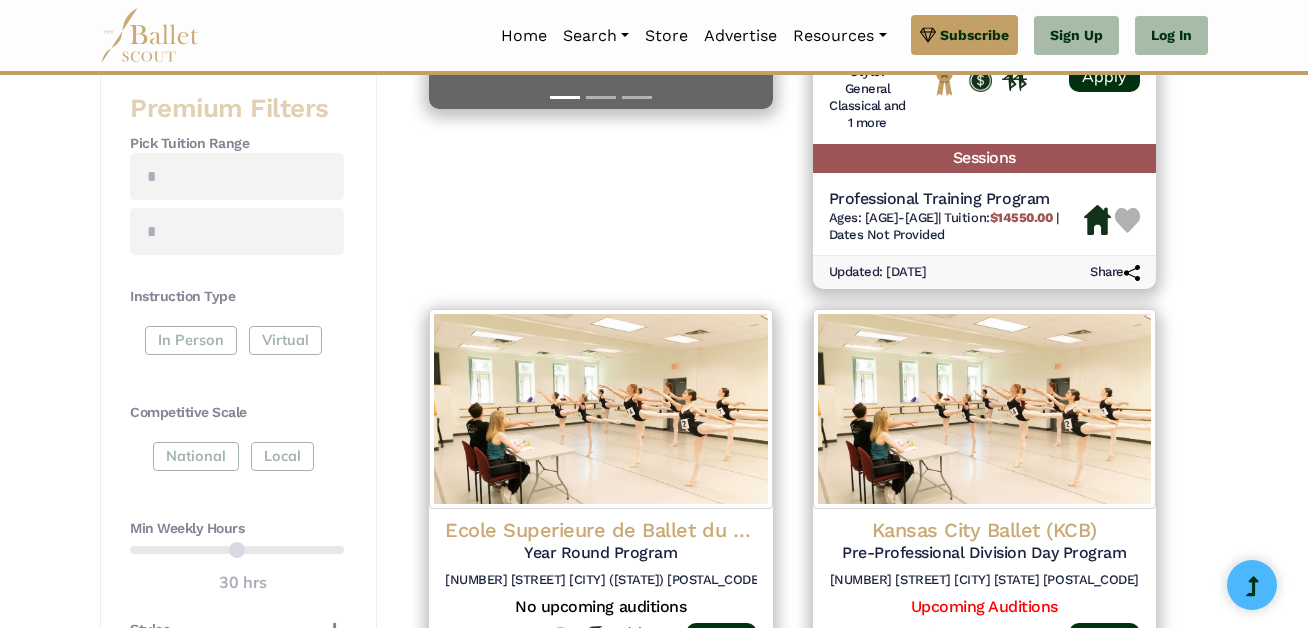 scroll, scrollTop: 700, scrollLeft: 0, axis: vertical 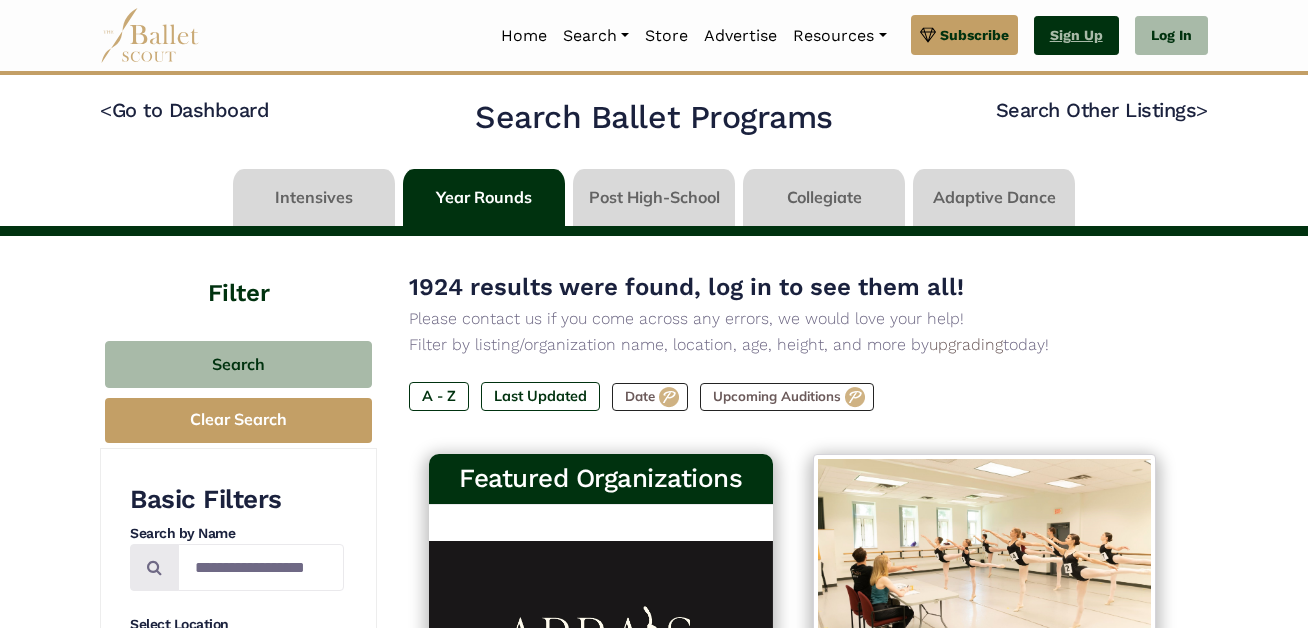 click on "Sign Up" at bounding box center [1076, 36] 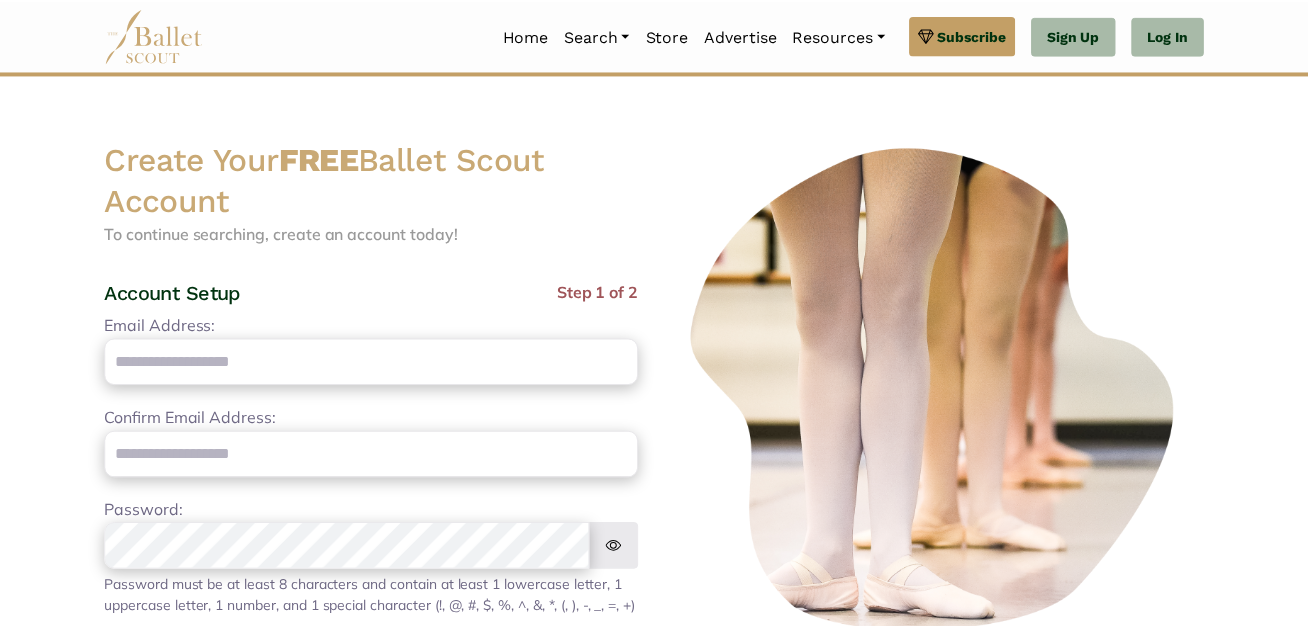 scroll, scrollTop: 0, scrollLeft: 0, axis: both 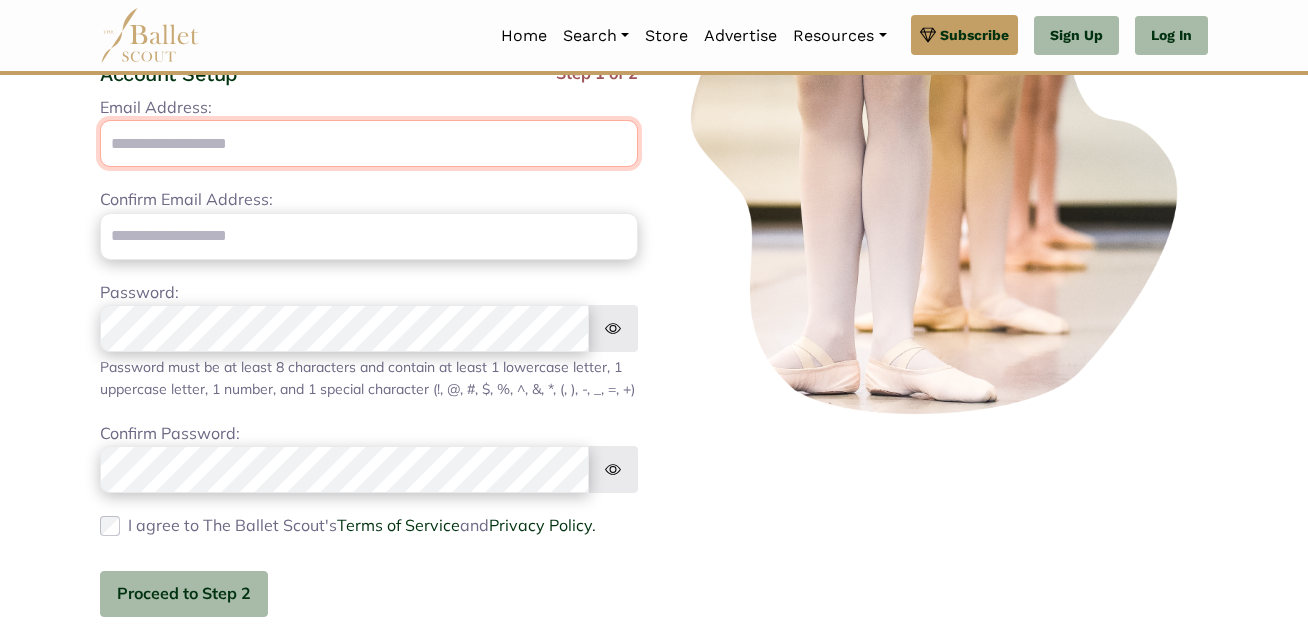 click on "Email Address:" at bounding box center (369, 143) 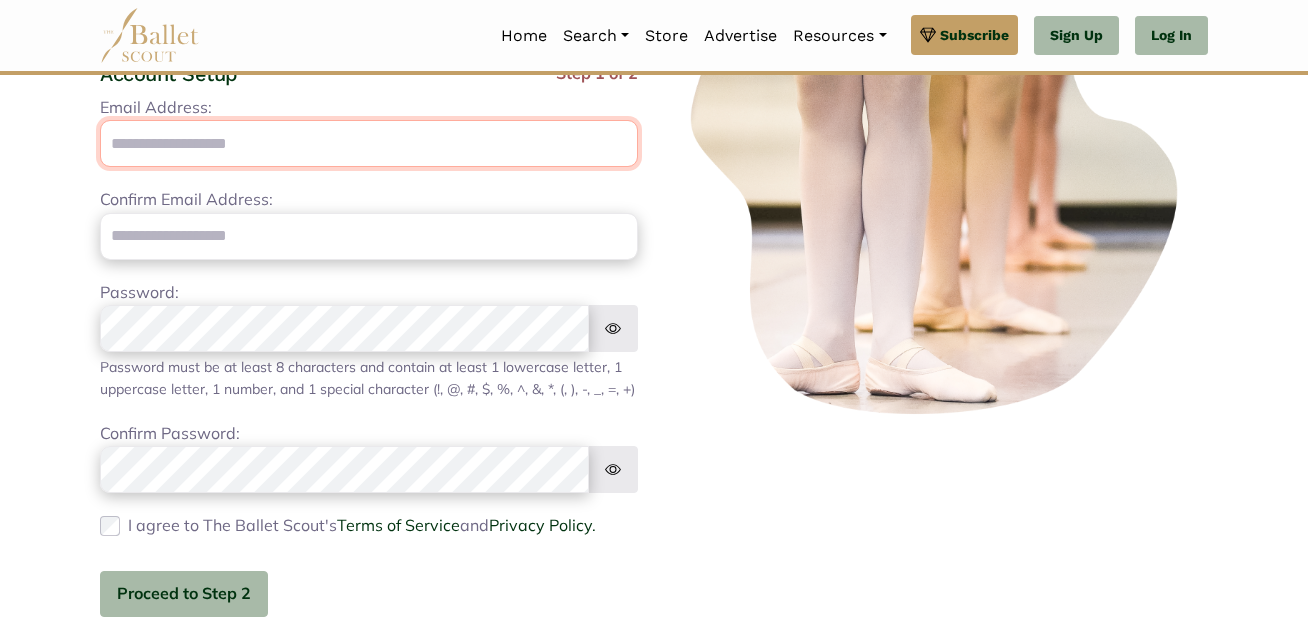 type on "**********" 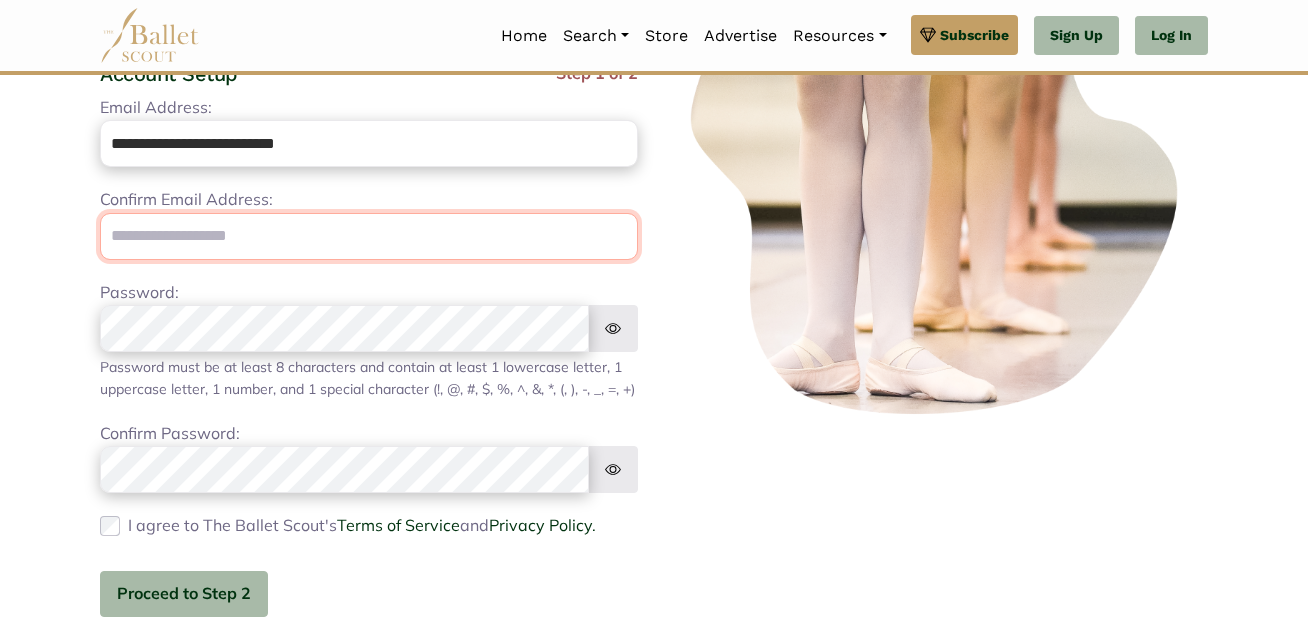 type on "**********" 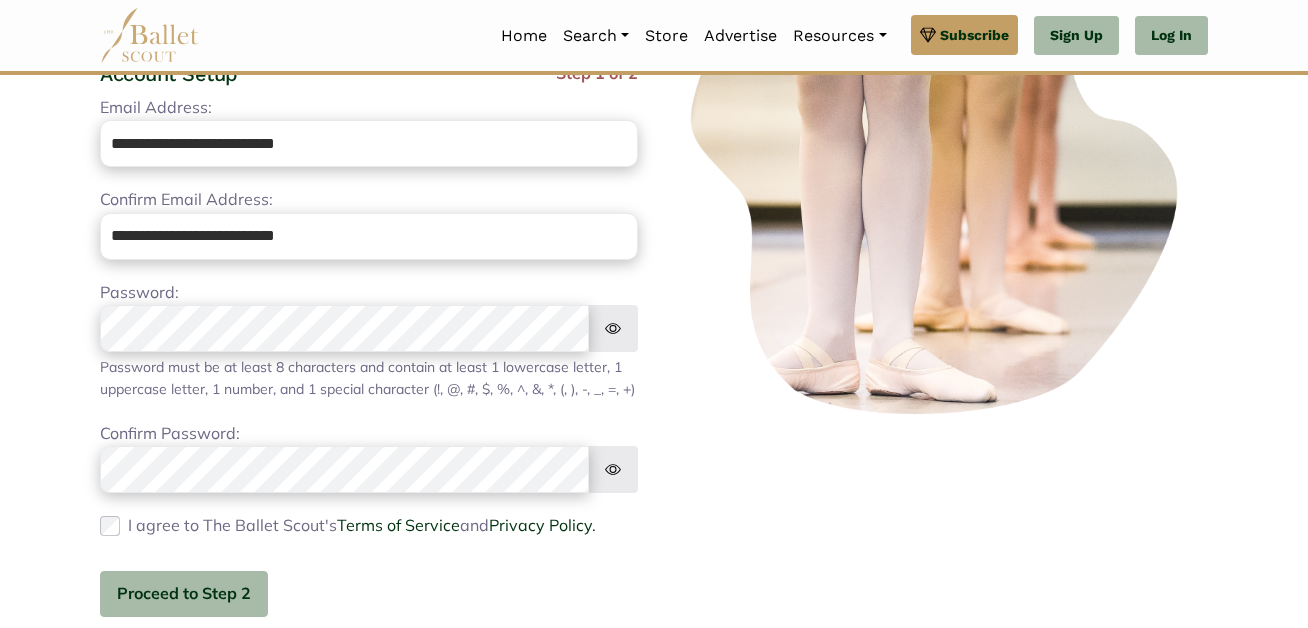 click at bounding box center [613, 328] 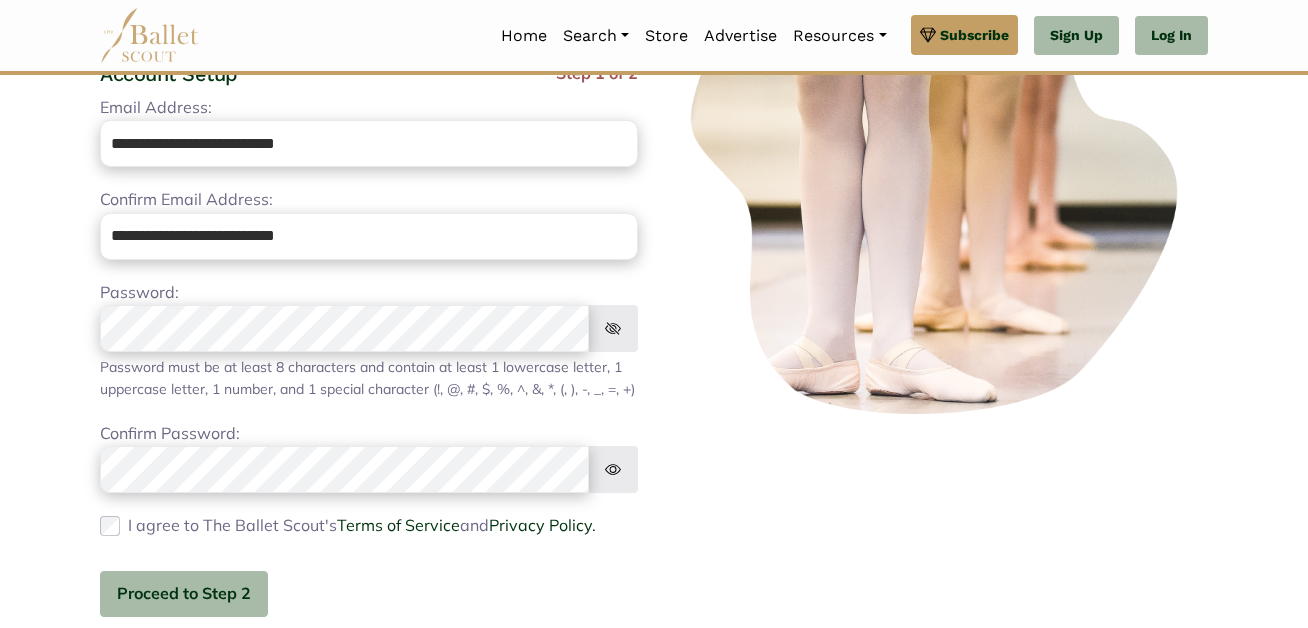 click at bounding box center (613, 469) 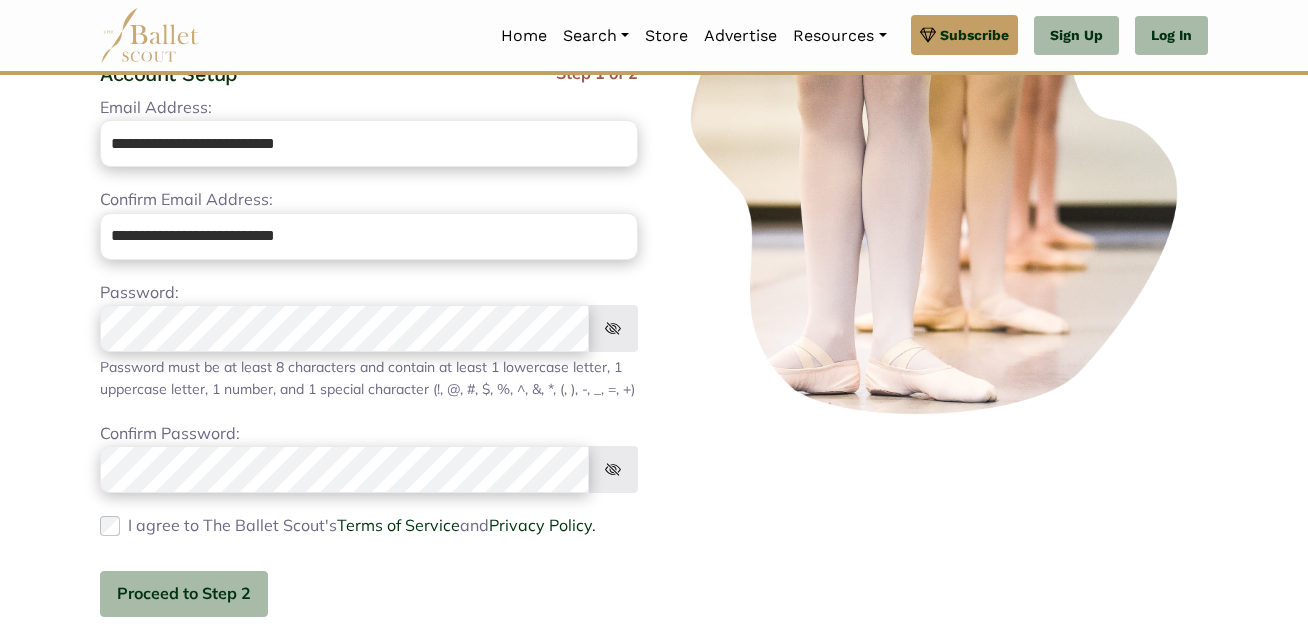 click at bounding box center [939, 299] 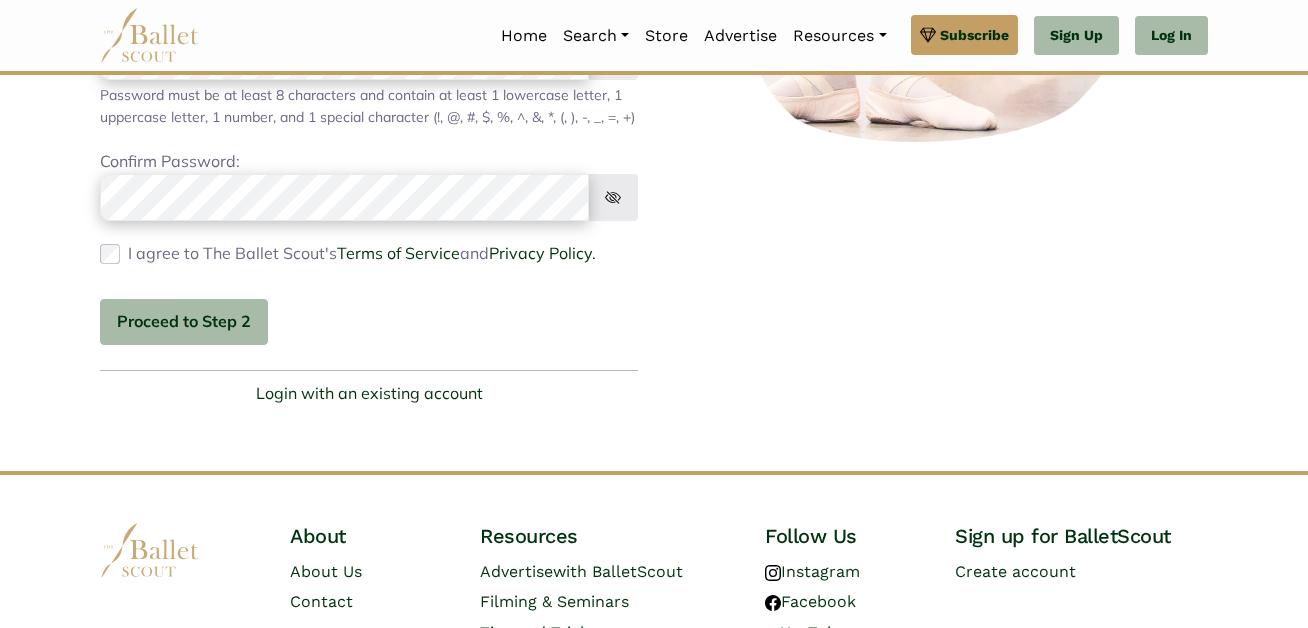 scroll, scrollTop: 500, scrollLeft: 0, axis: vertical 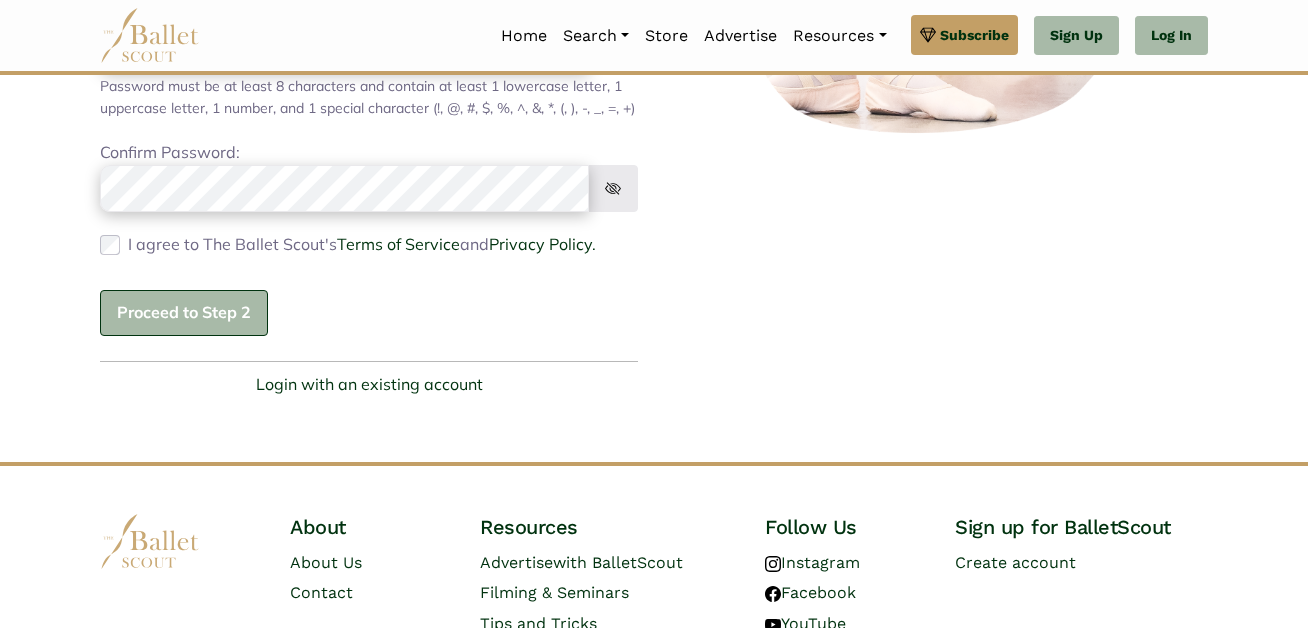 click on "Proceed to Step 2" at bounding box center [184, 313] 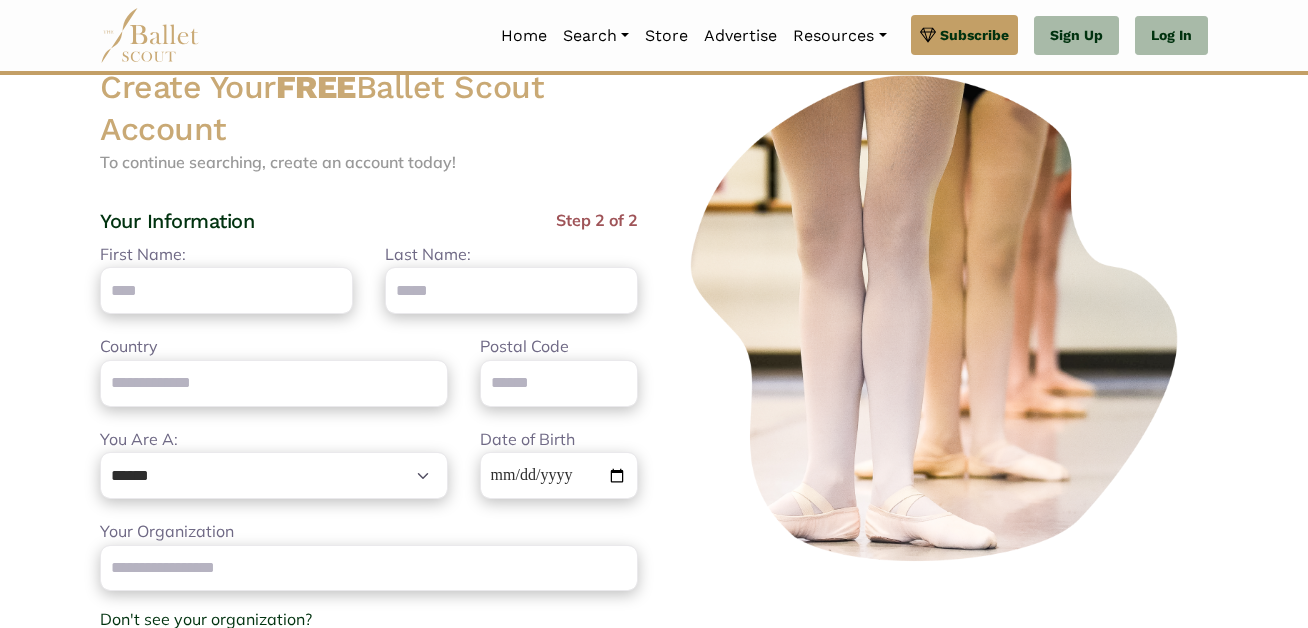 scroll, scrollTop: 0, scrollLeft: 0, axis: both 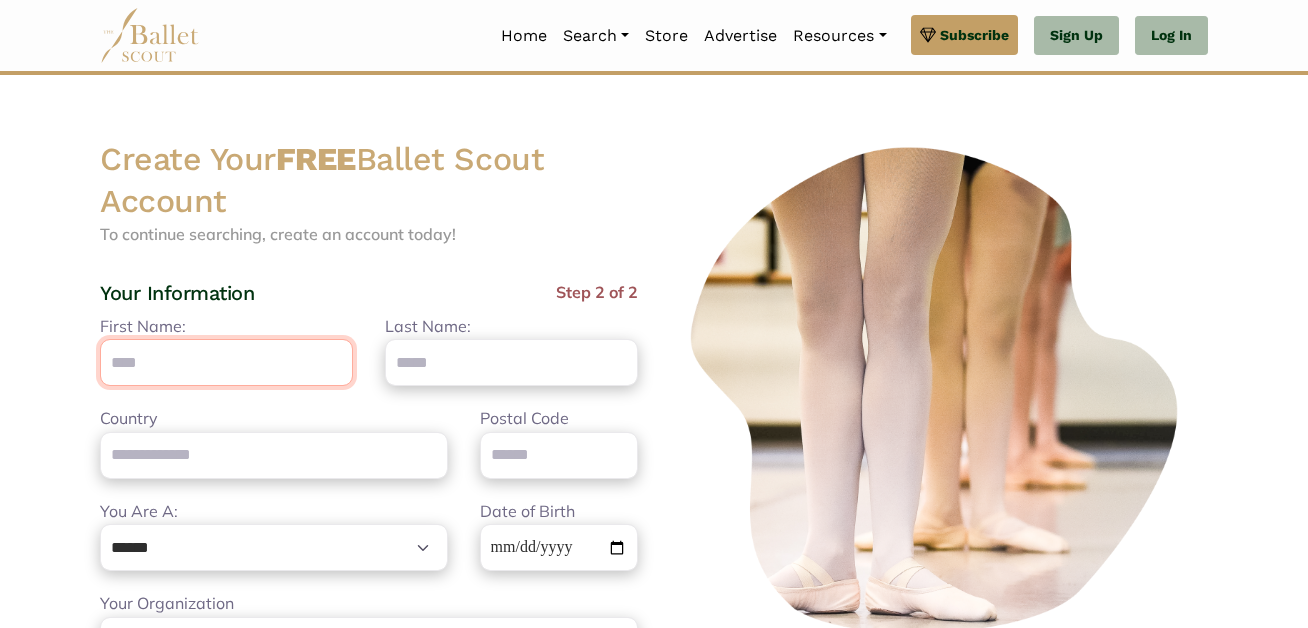 click on "First Name:" at bounding box center (226, 362) 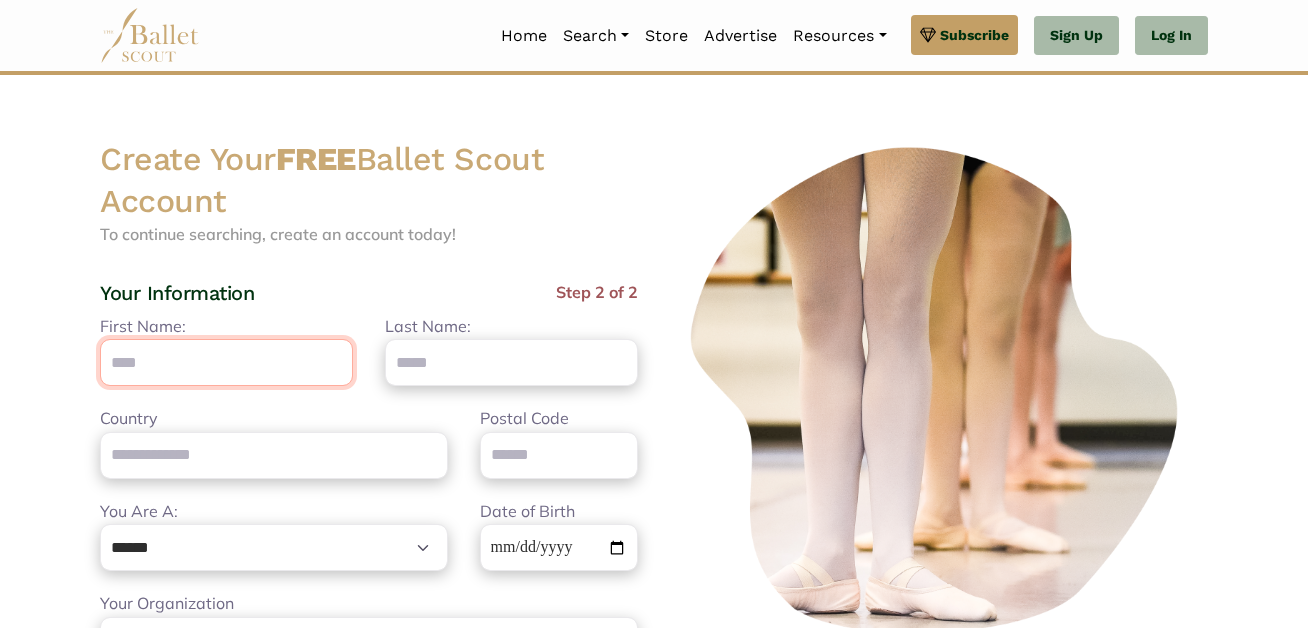 type on "********" 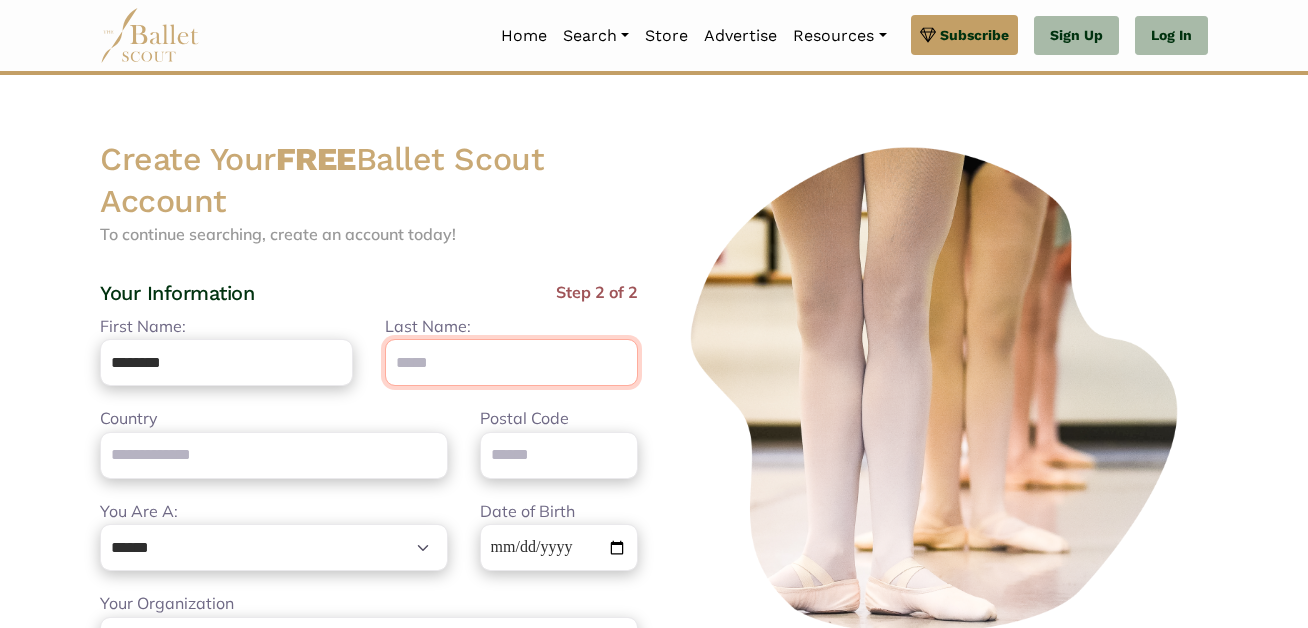 type on "********" 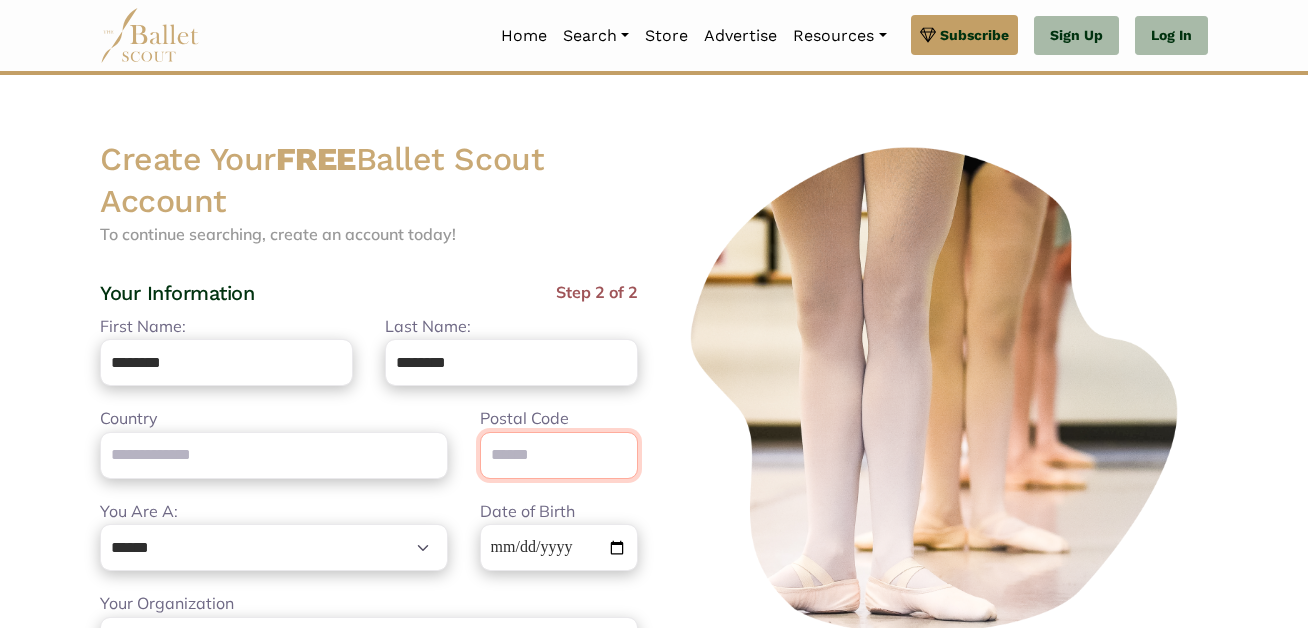 type on "******" 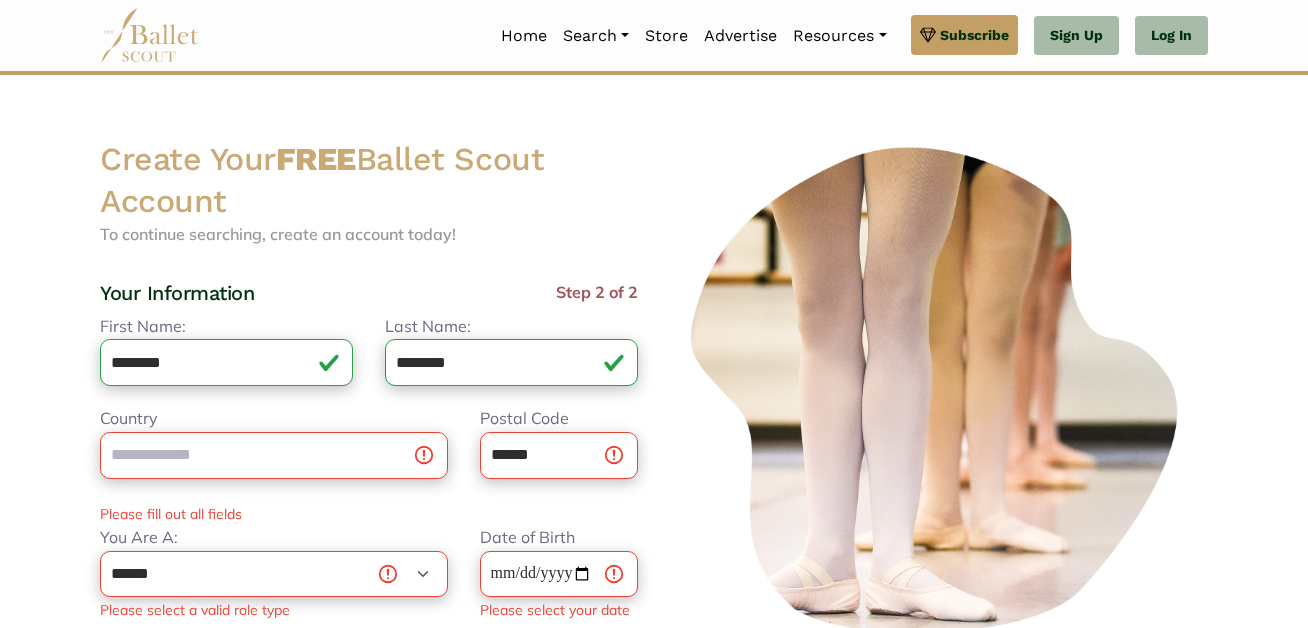 click at bounding box center (939, 562) 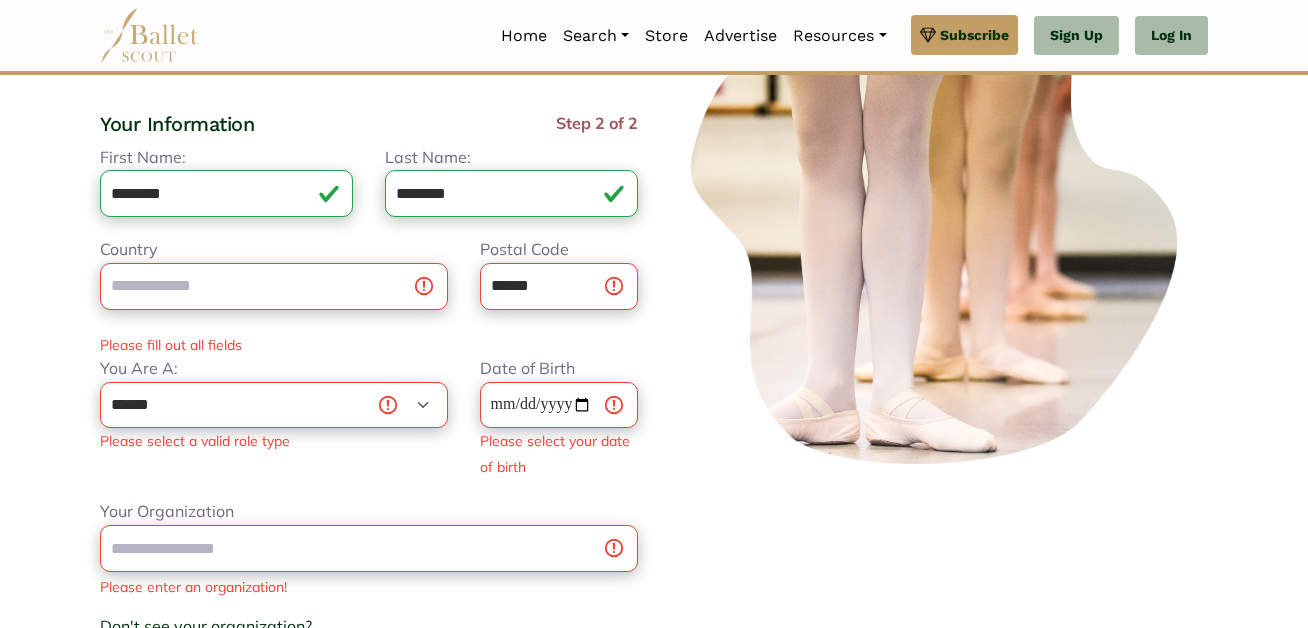 scroll, scrollTop: 181, scrollLeft: 0, axis: vertical 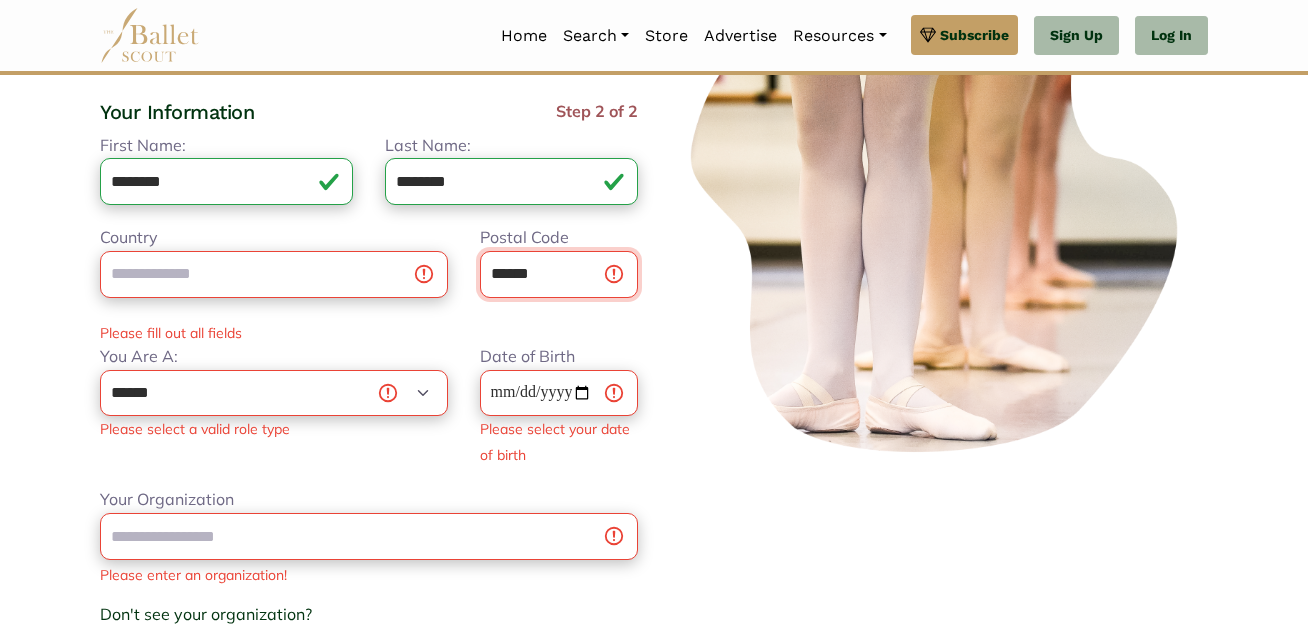 click on "******" at bounding box center (559, 274) 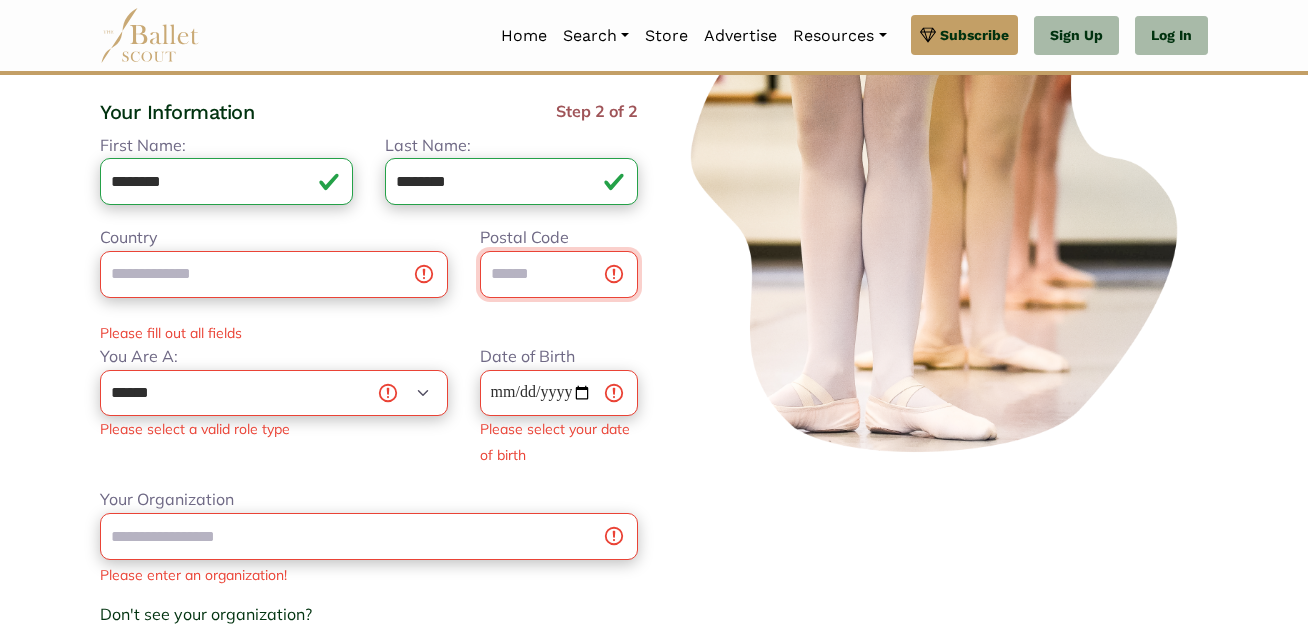 type 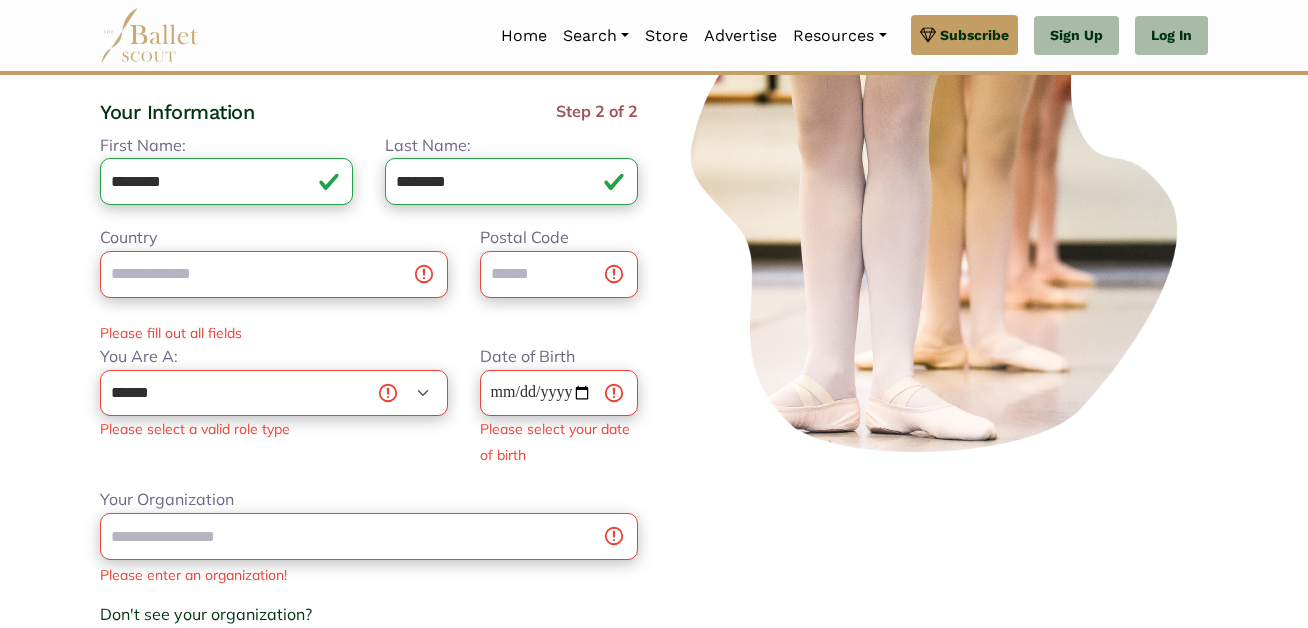 click at bounding box center [939, 210] 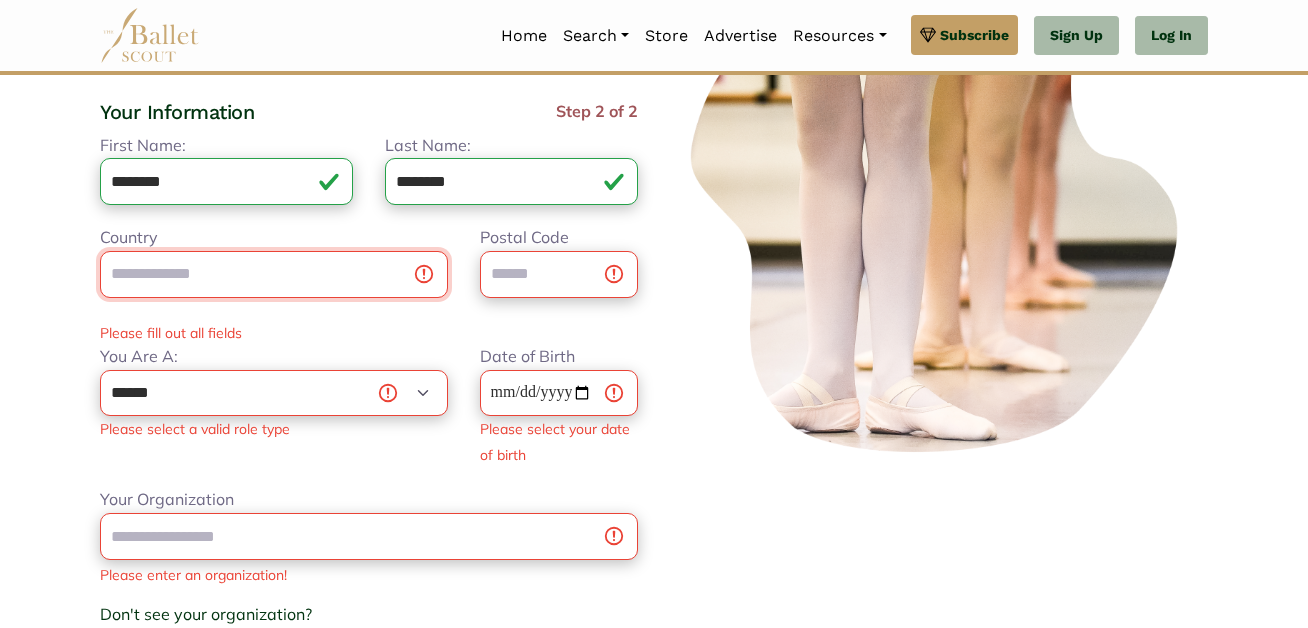 click on "Country" at bounding box center (274, 274) 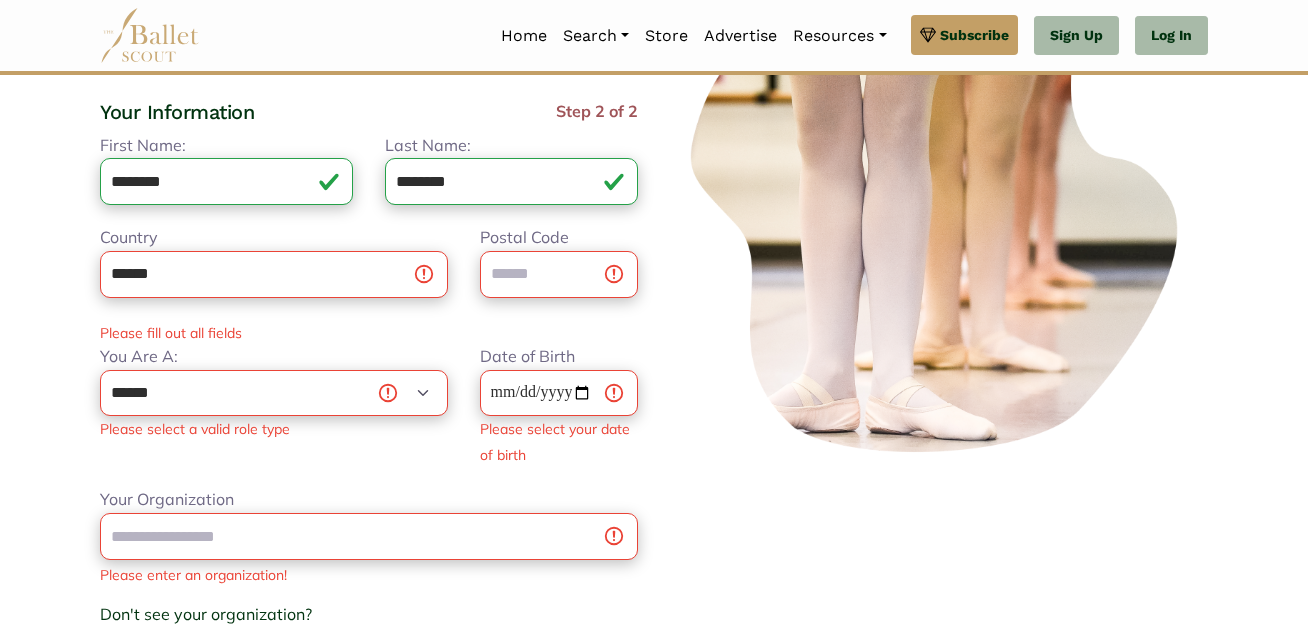 click on "Please fill out all fields" at bounding box center [369, 333] 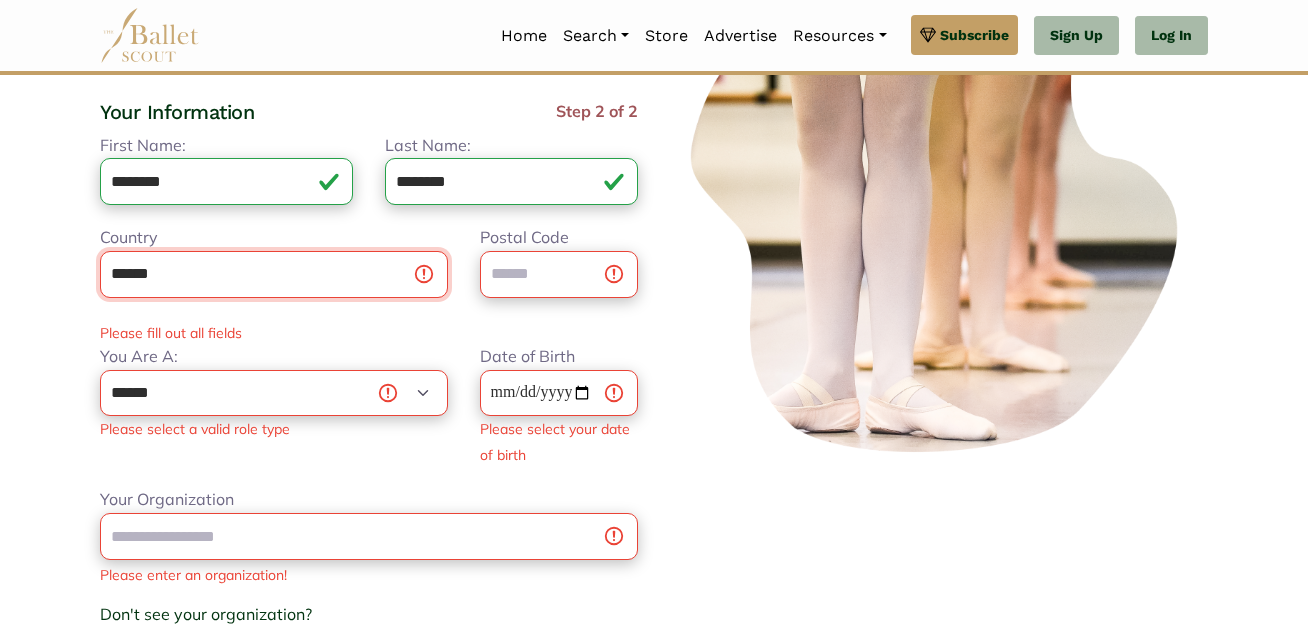 click on "******" at bounding box center [274, 274] 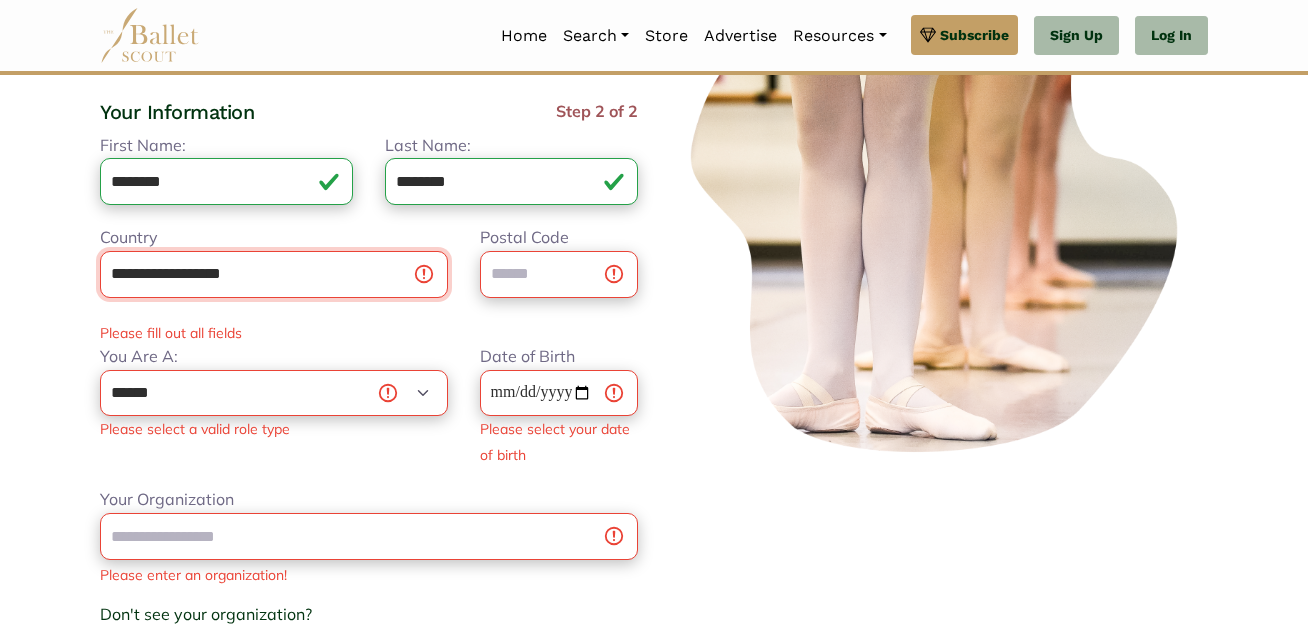 type on "**********" 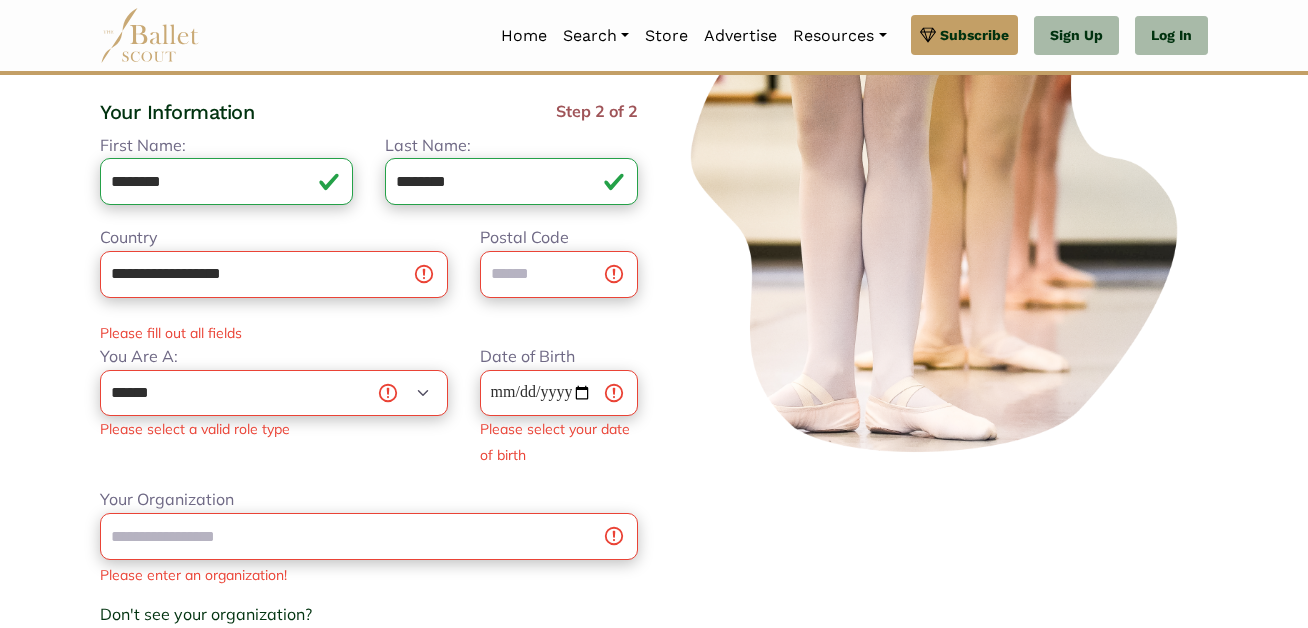 click on "Please fill out all fields" at bounding box center [369, 333] 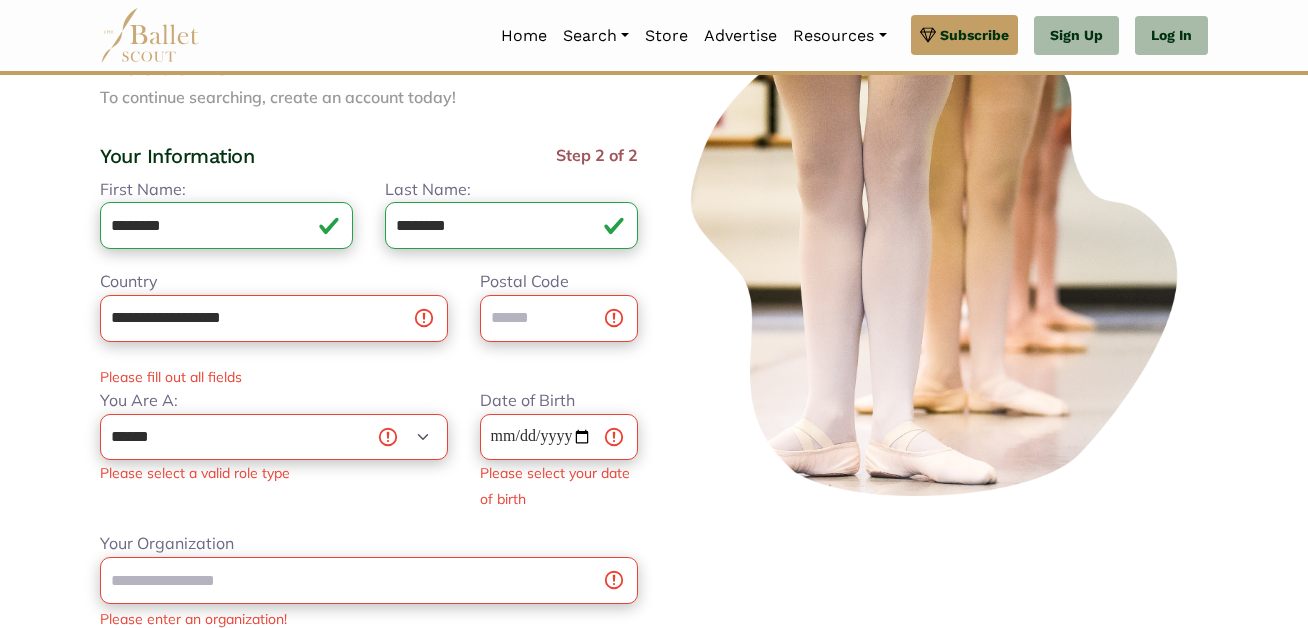 scroll, scrollTop: 135, scrollLeft: 0, axis: vertical 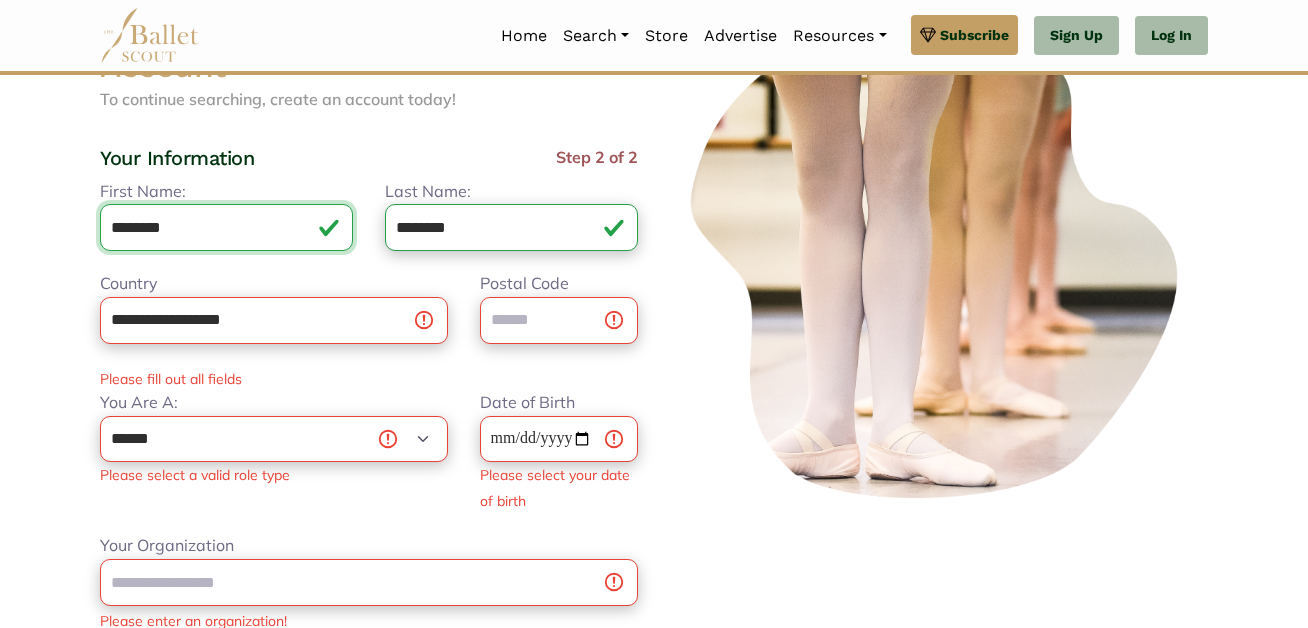 click on "********" at bounding box center [226, 227] 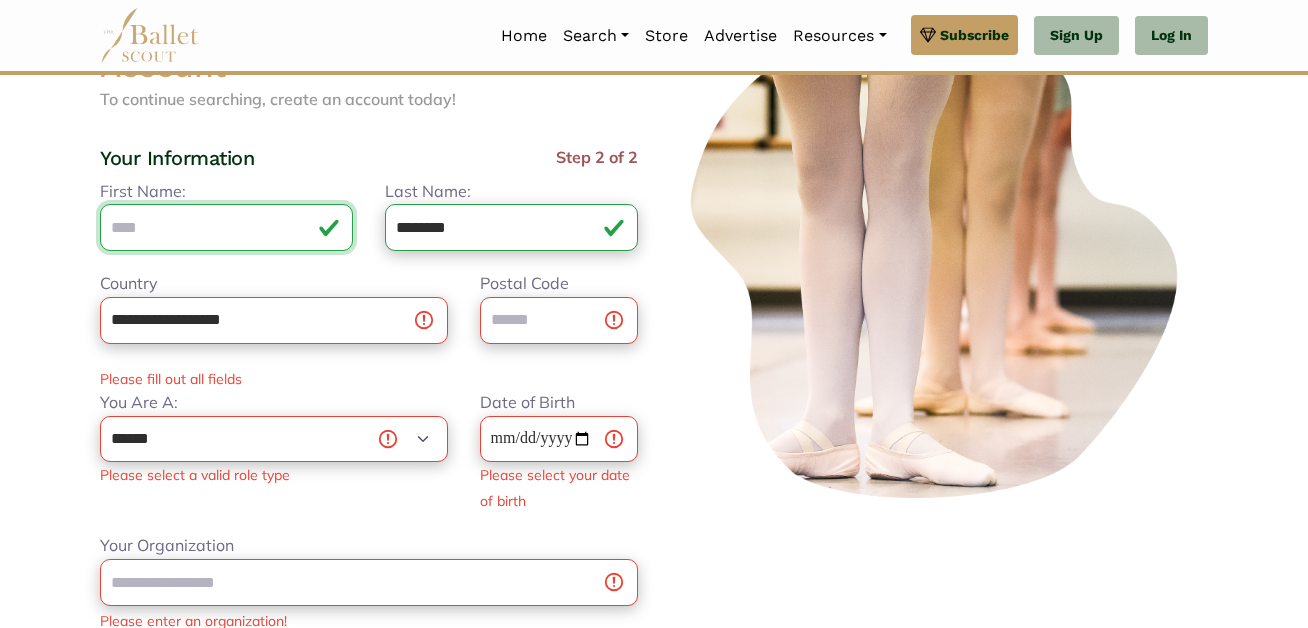type 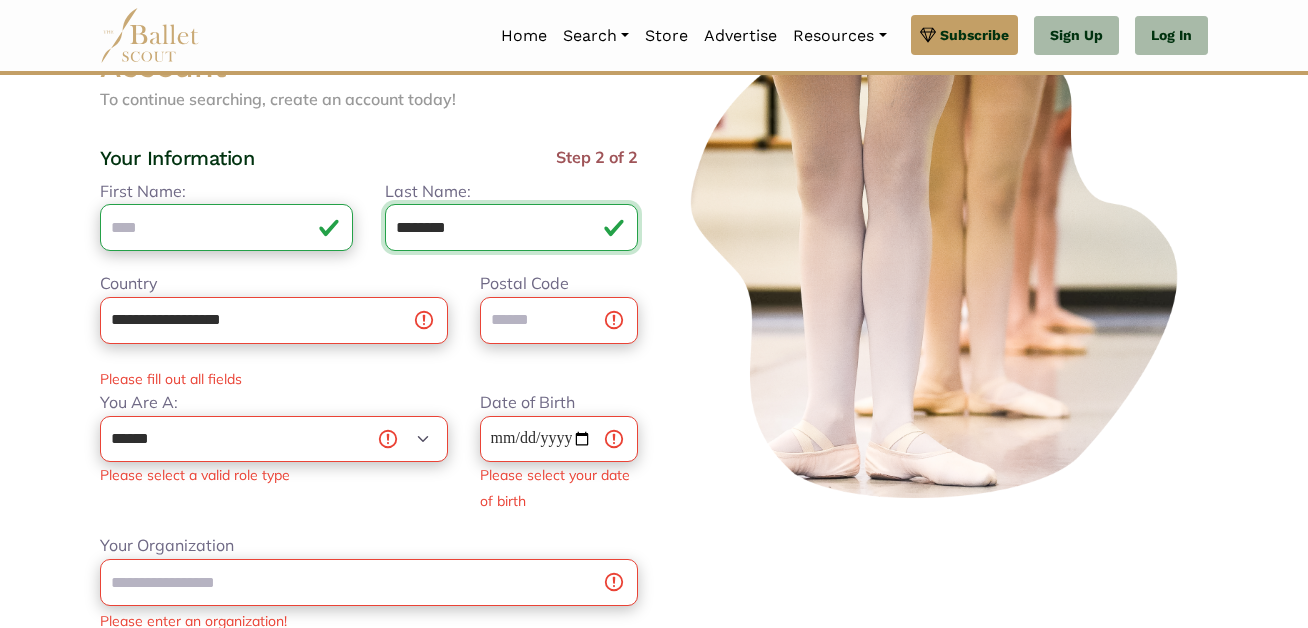 click on "********" at bounding box center (511, 227) 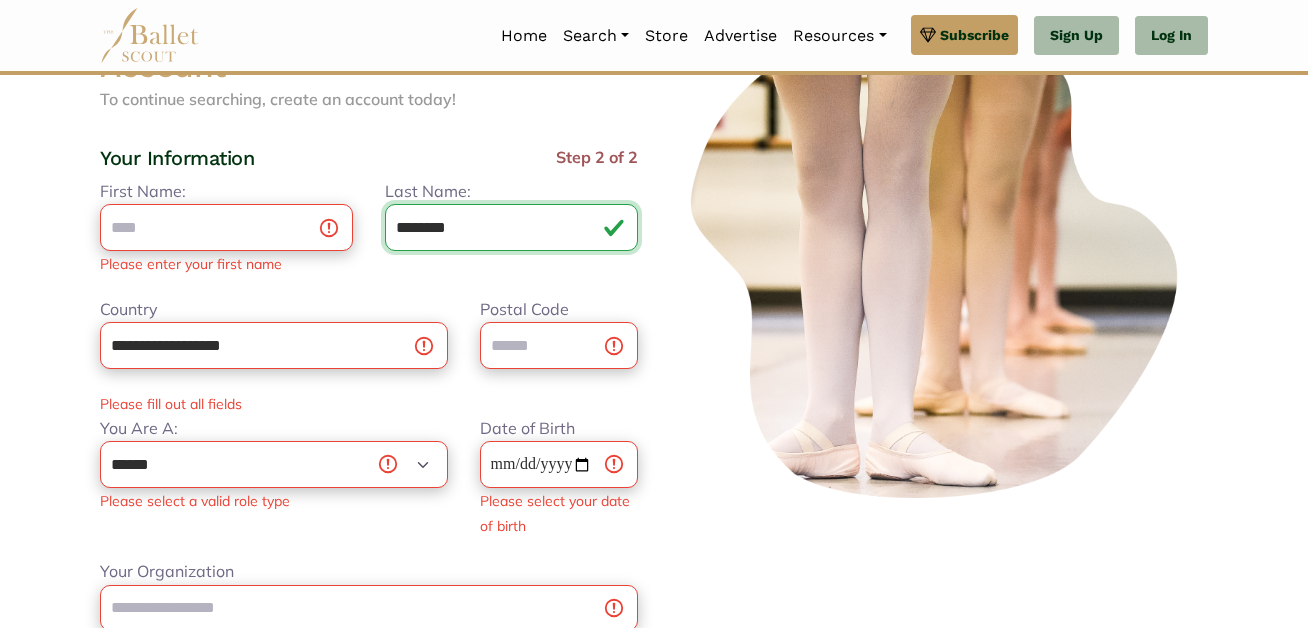 click on "********" at bounding box center [511, 227] 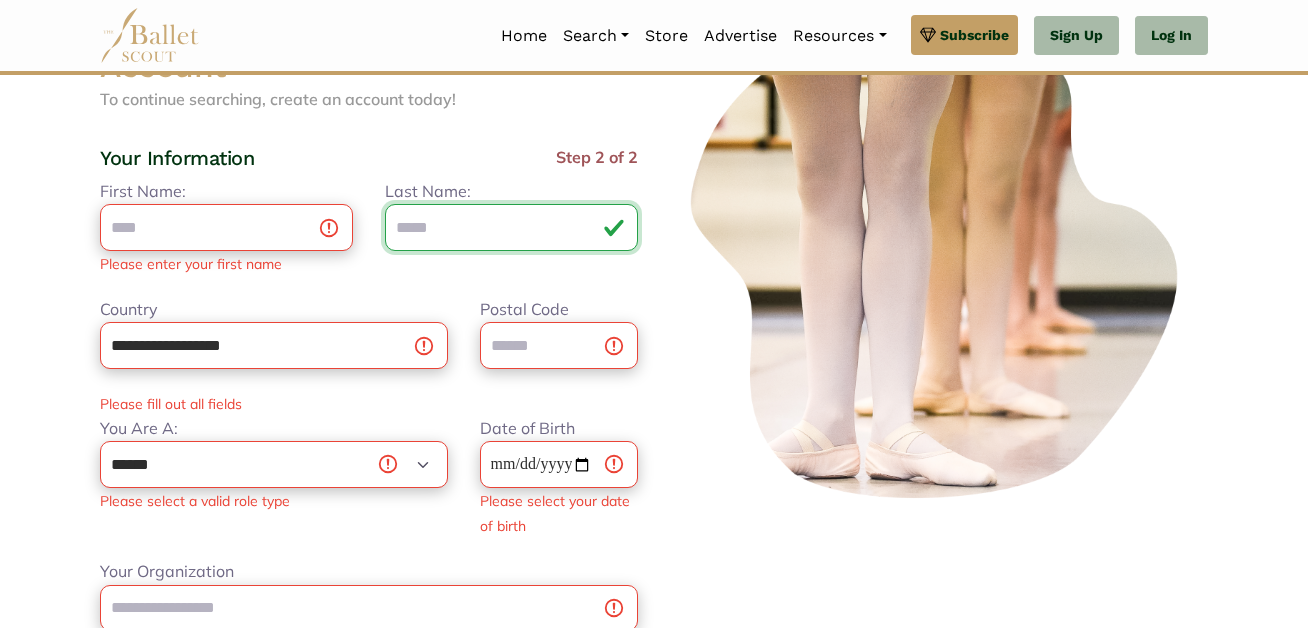type 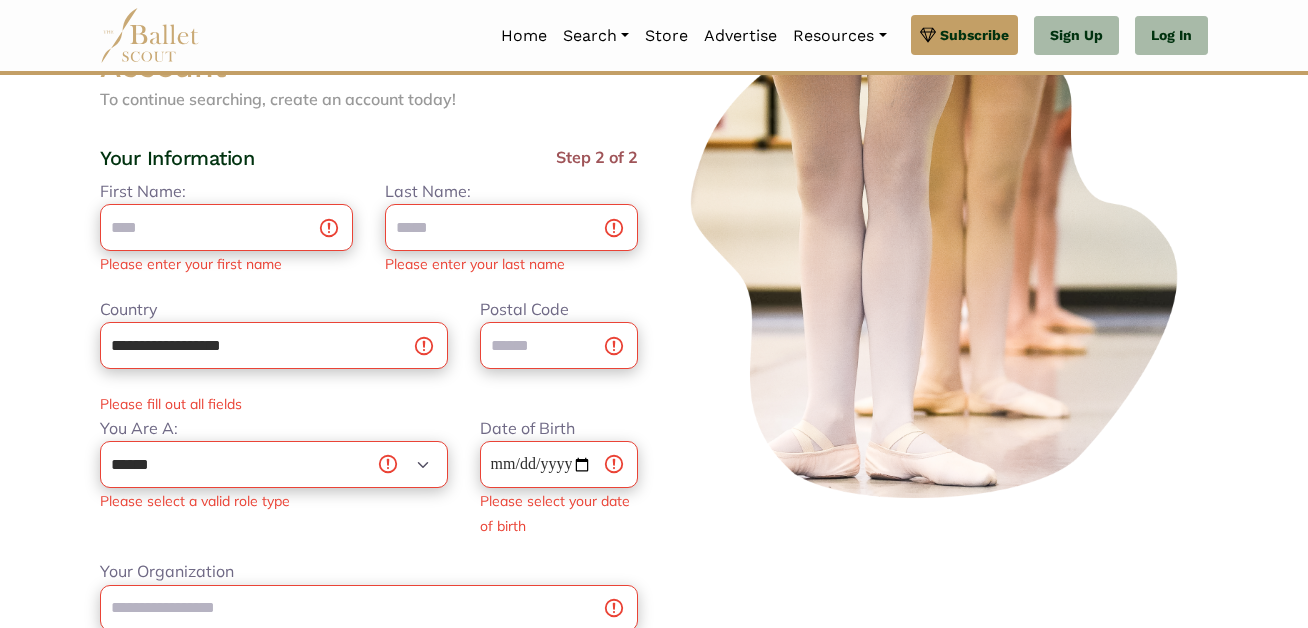 click on "Premium Feature
Make this audition season count. Upgrade to premium for access to tools and resources that will help you stay ahead of the game.
About Premium
Cancel
Loading...
Please Wait
Organizations Programs Jobs" at bounding box center (654, 547) 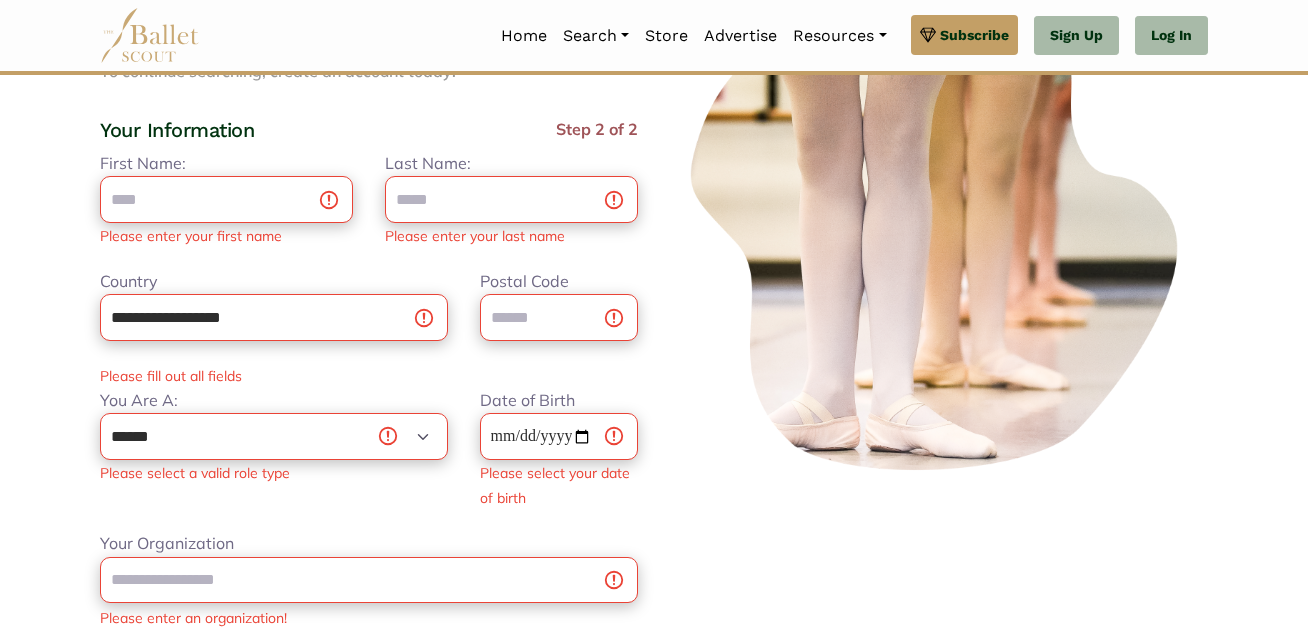 scroll, scrollTop: 152, scrollLeft: 0, axis: vertical 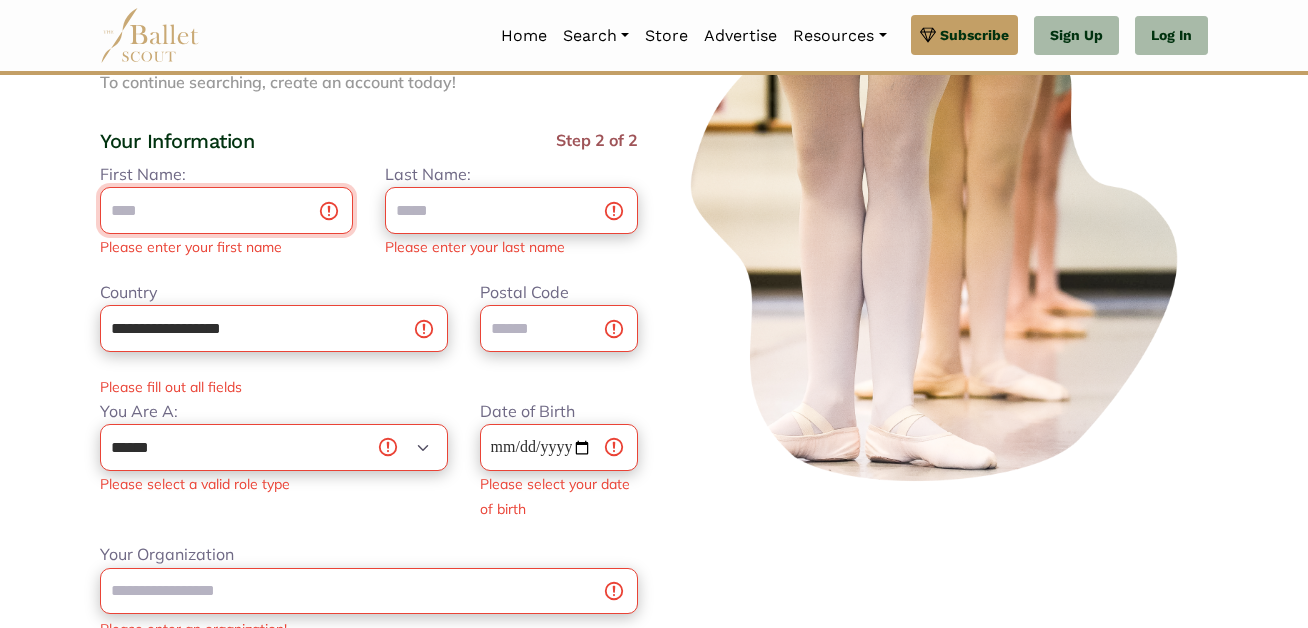 click on "First Name:" at bounding box center (226, 210) 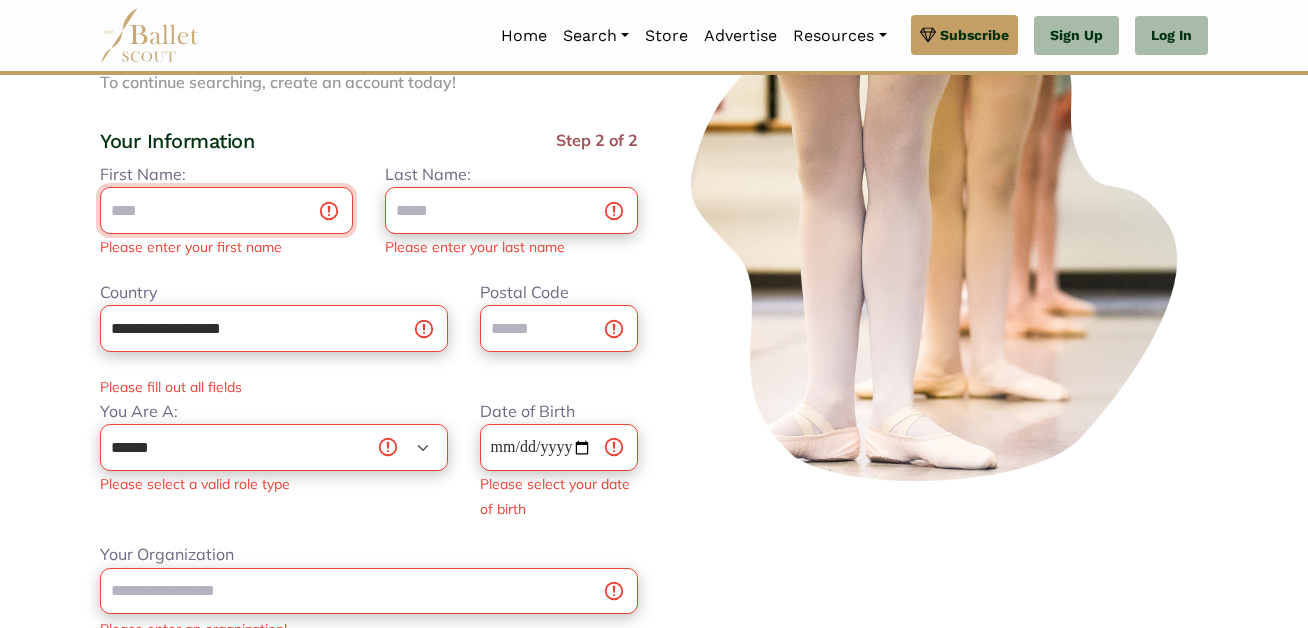 type on "********" 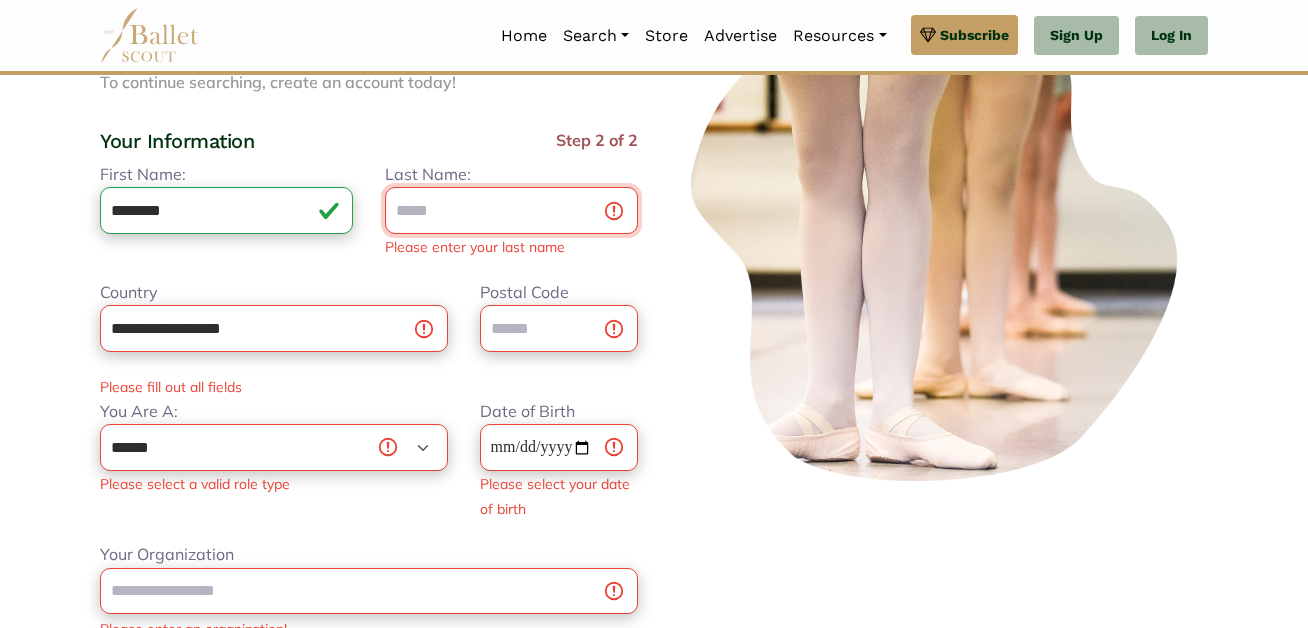 click on "Last Name:" at bounding box center (511, 210) 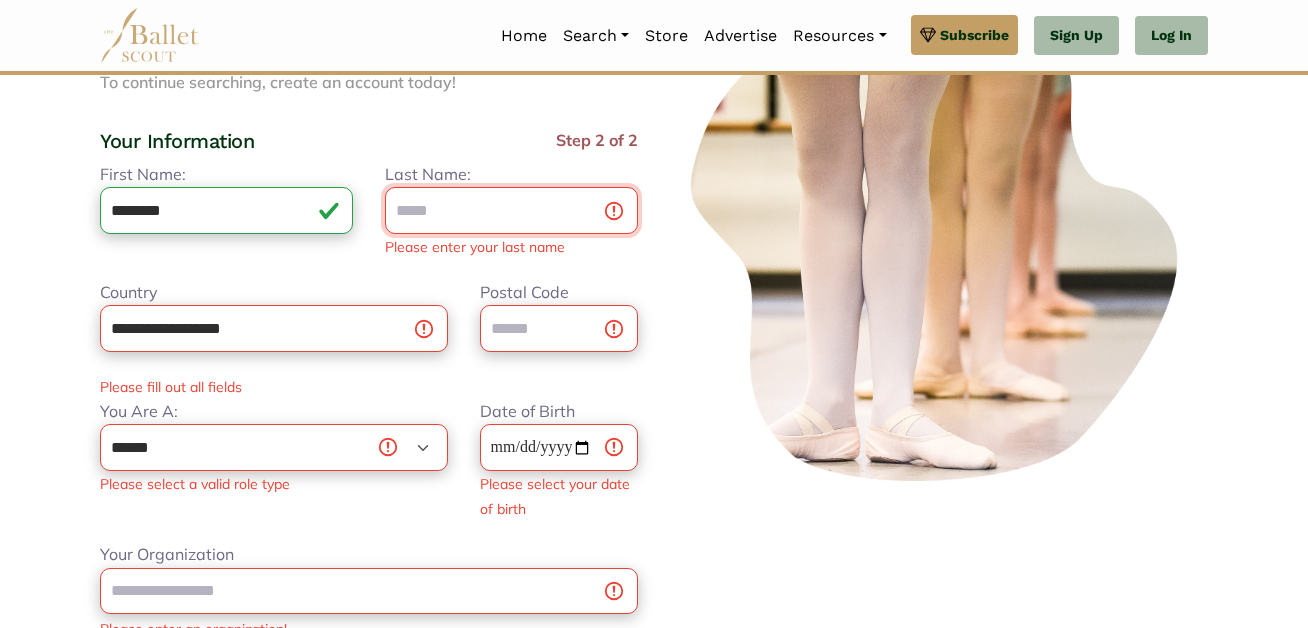 type on "********" 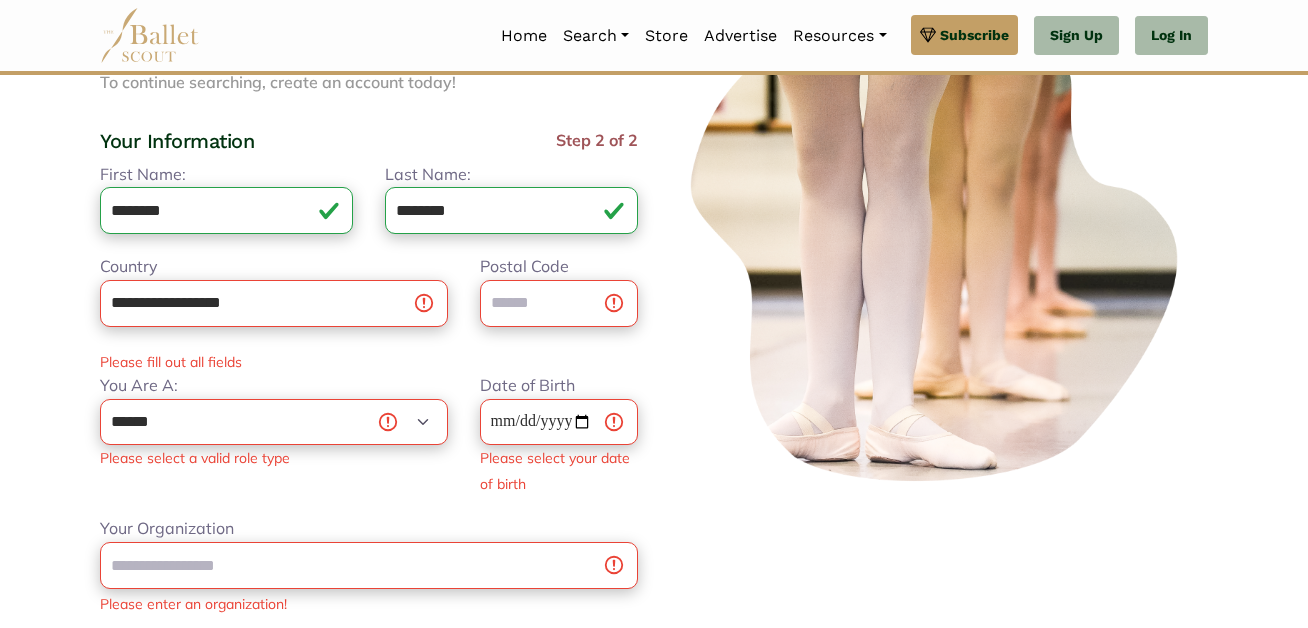 click at bounding box center (939, 239) 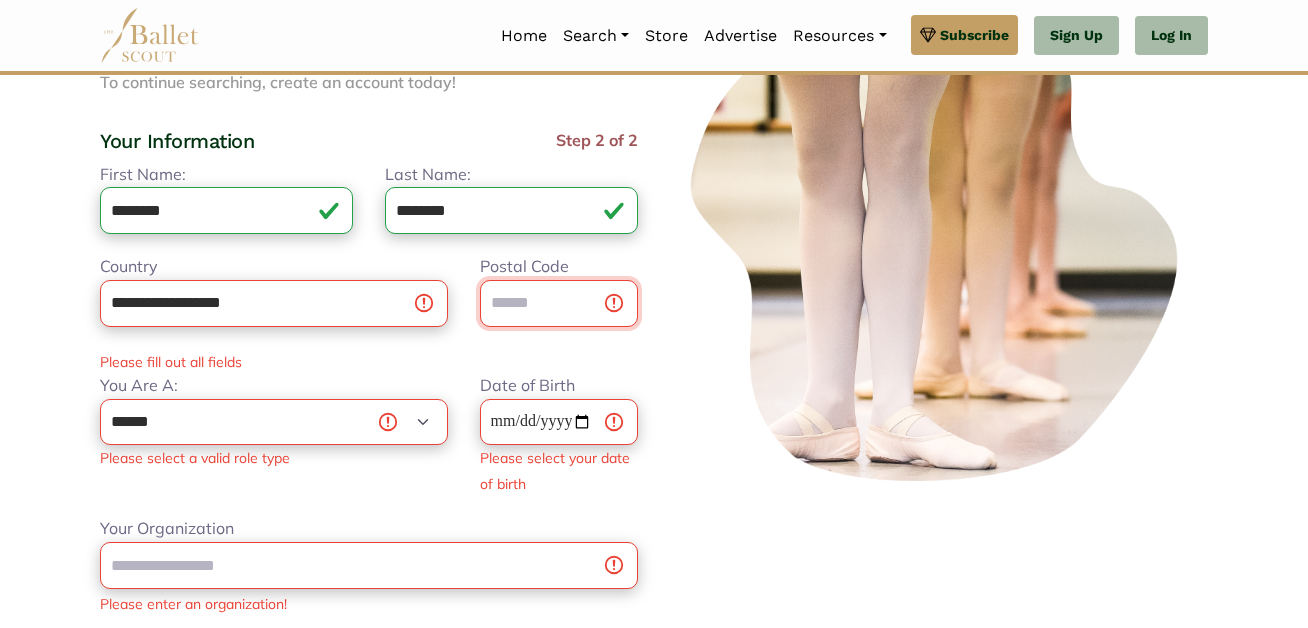 click on "Postal Code" at bounding box center (559, 303) 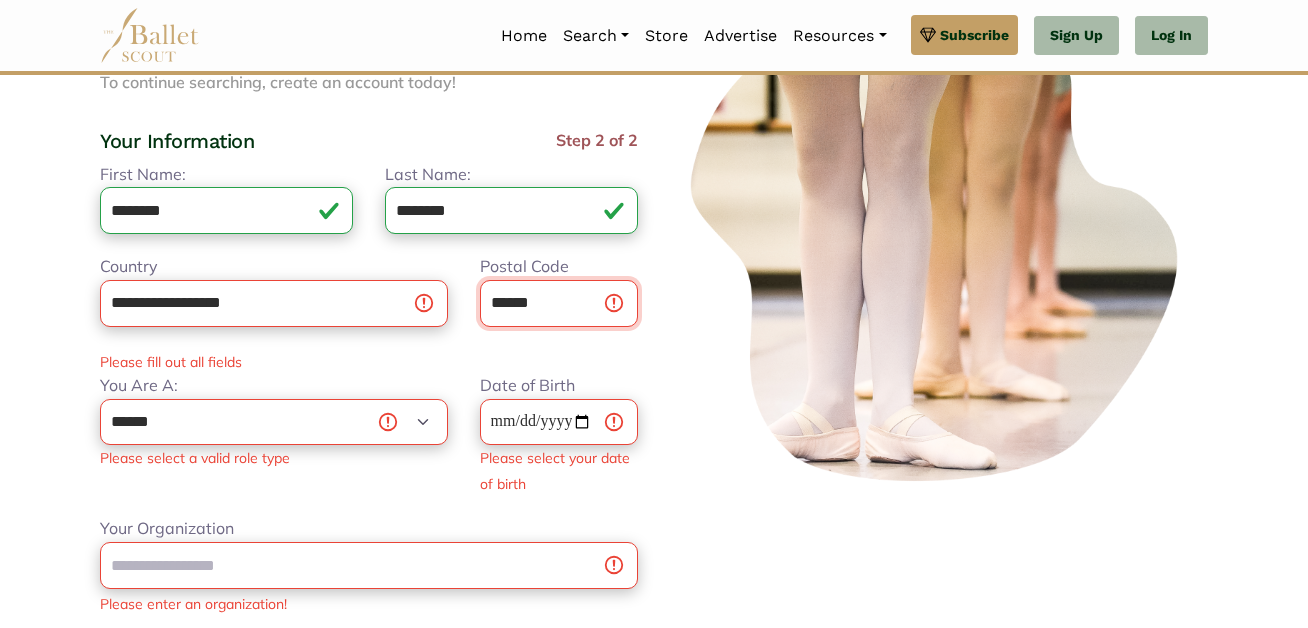 type on "******" 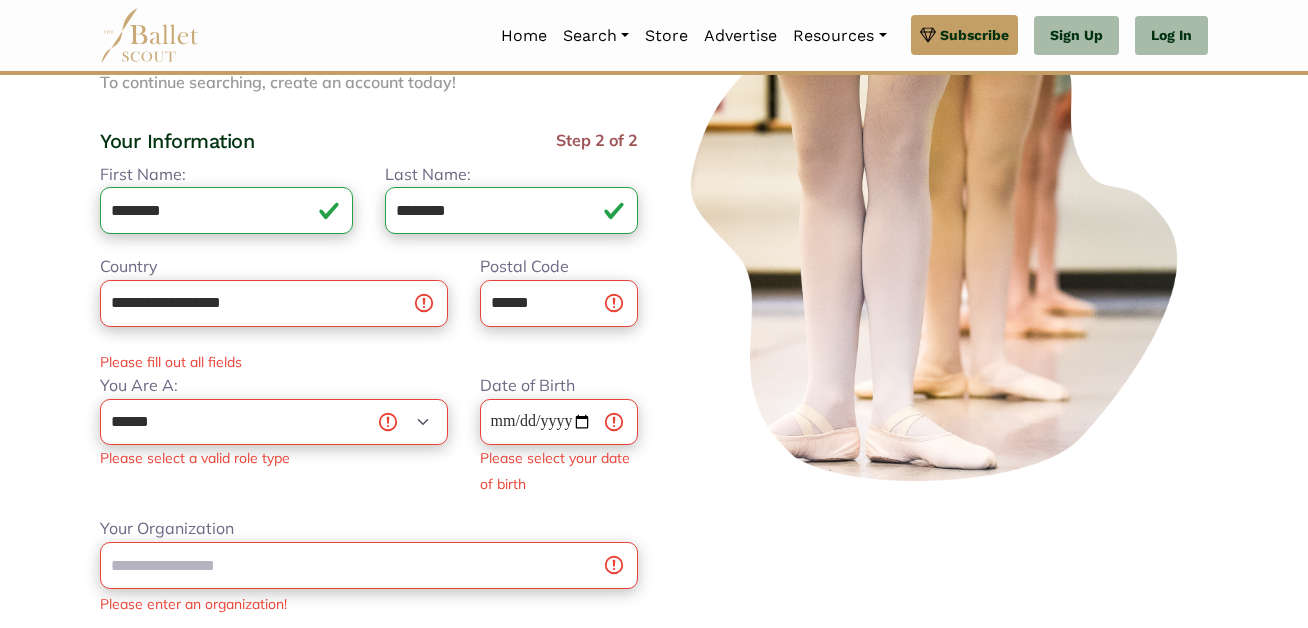 click at bounding box center [939, 239] 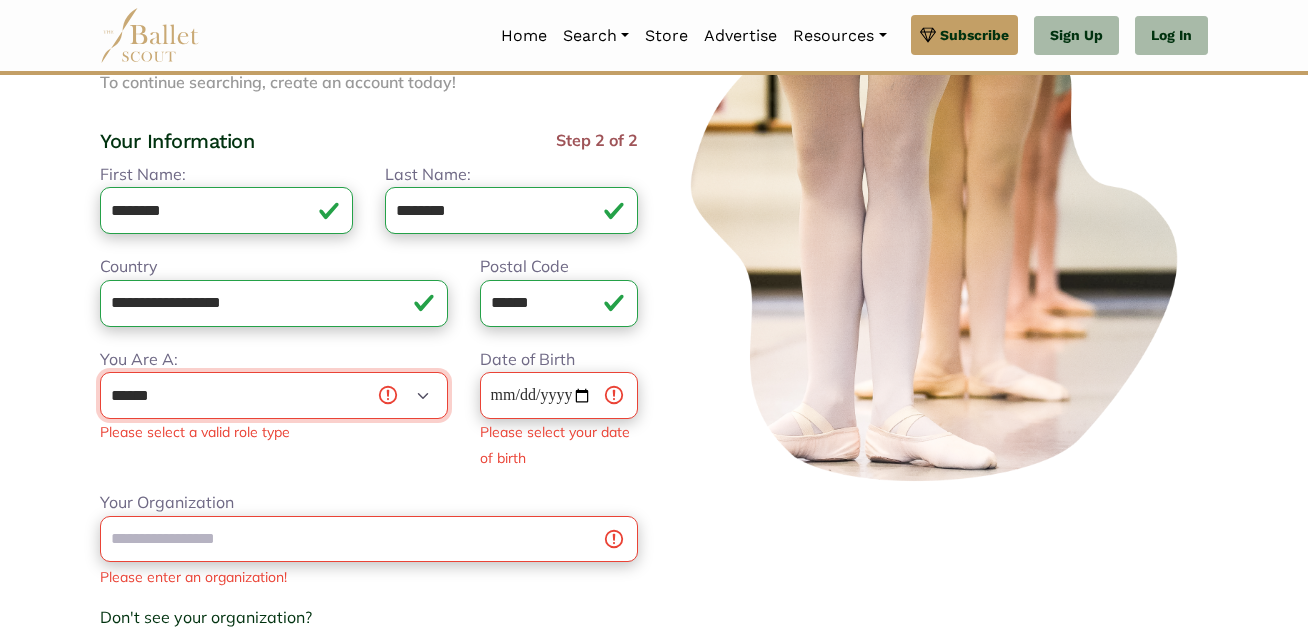 click on "**********" at bounding box center [274, 395] 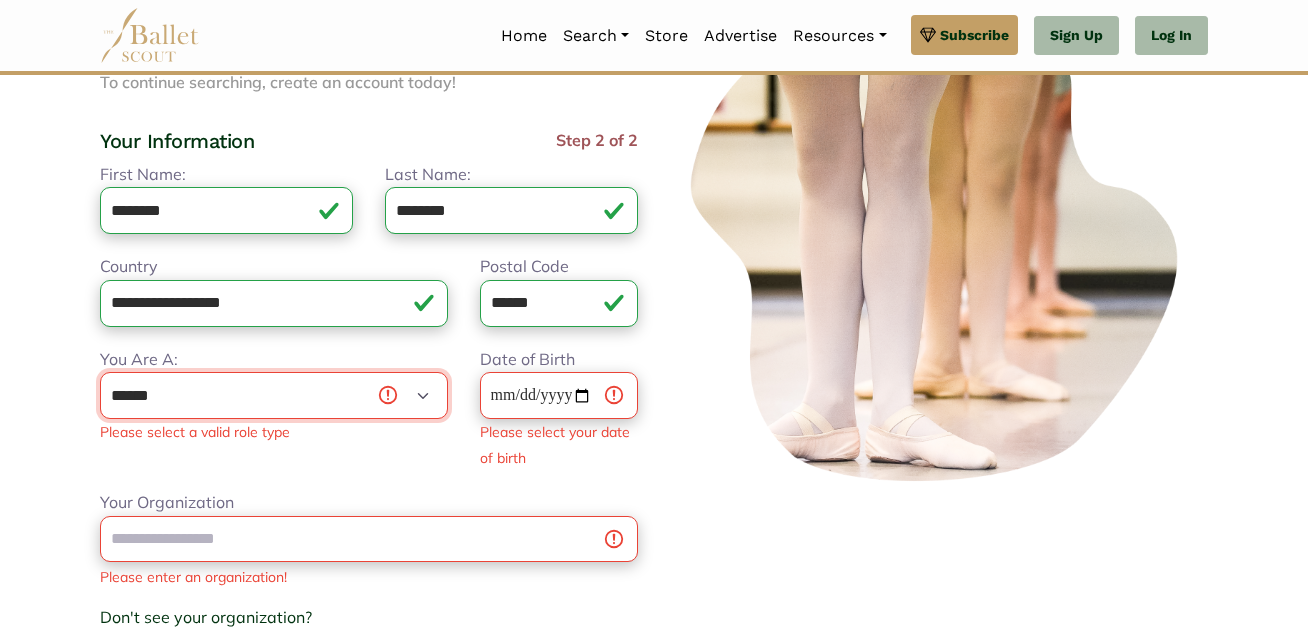 select on "*" 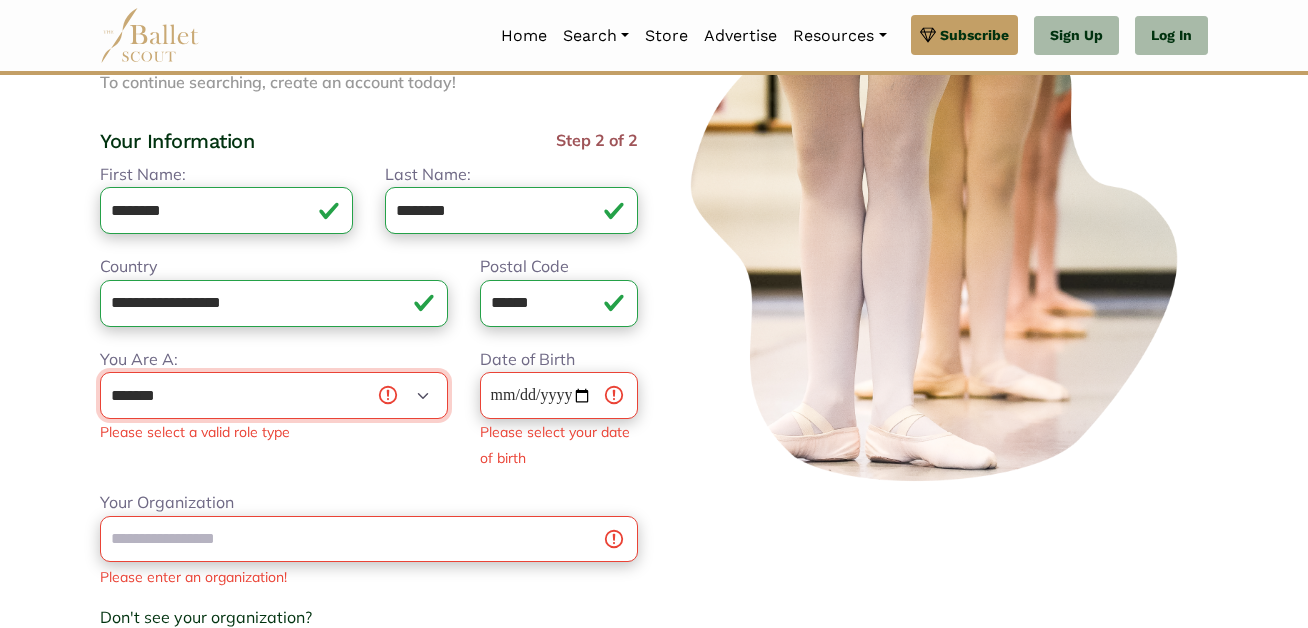 click on "**********" at bounding box center (274, 395) 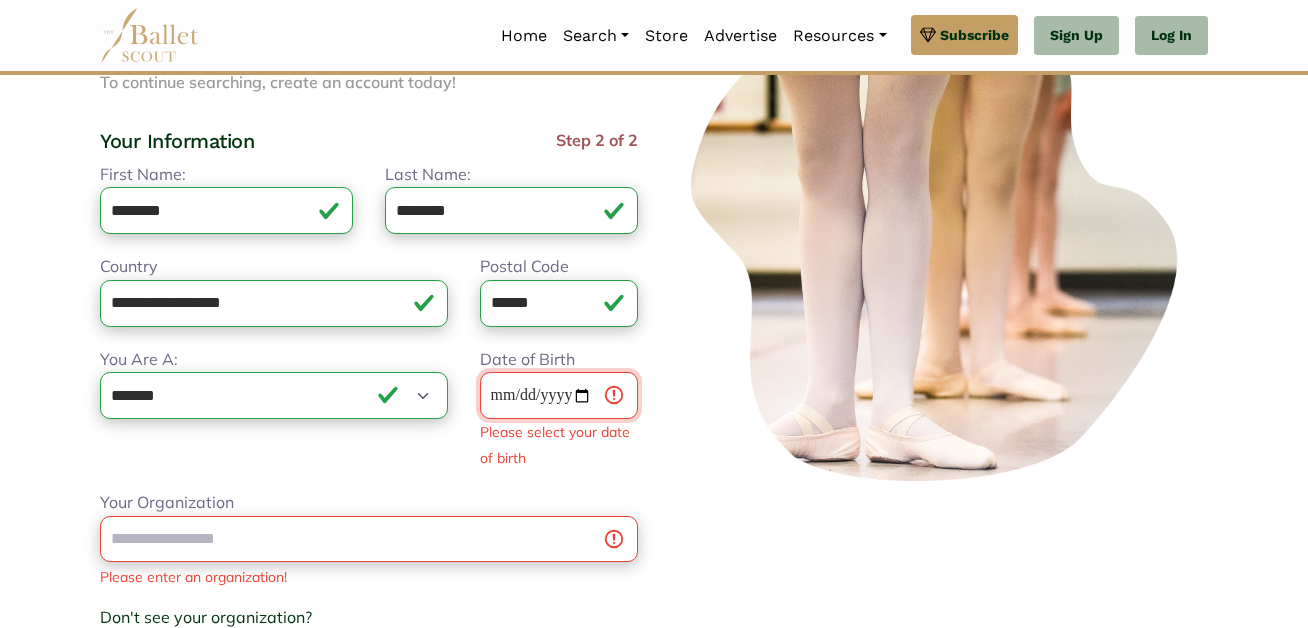 click on "Date of Birth" at bounding box center (559, 395) 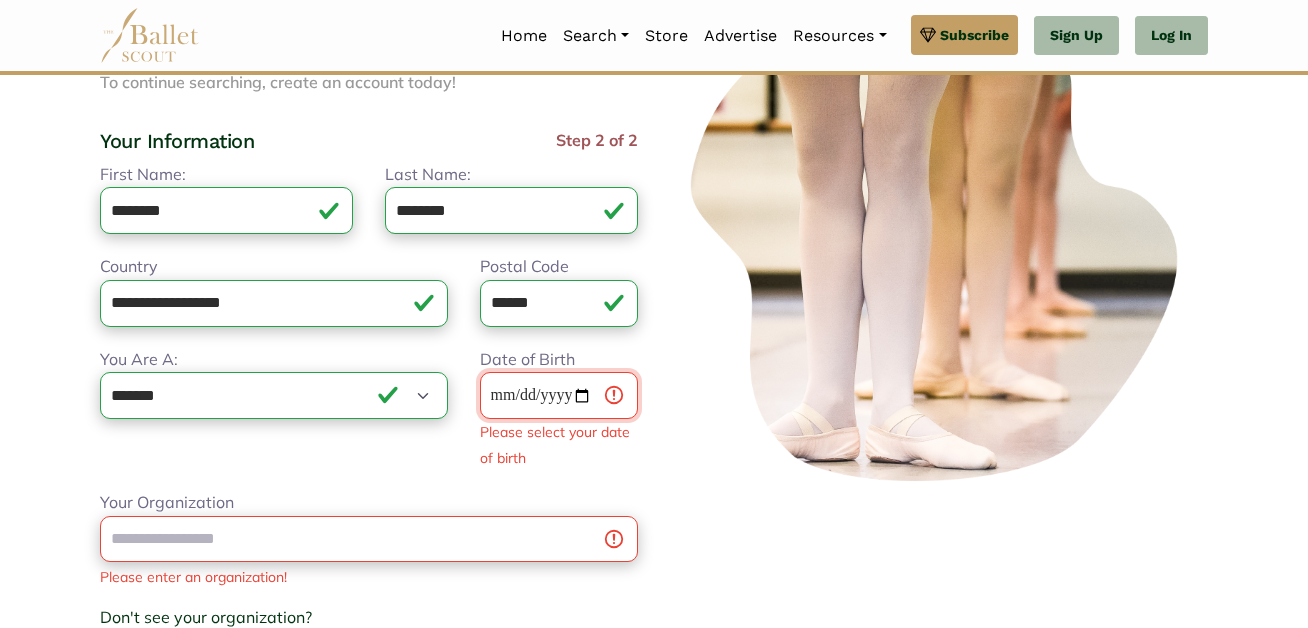click on "Date of Birth" at bounding box center (559, 395) 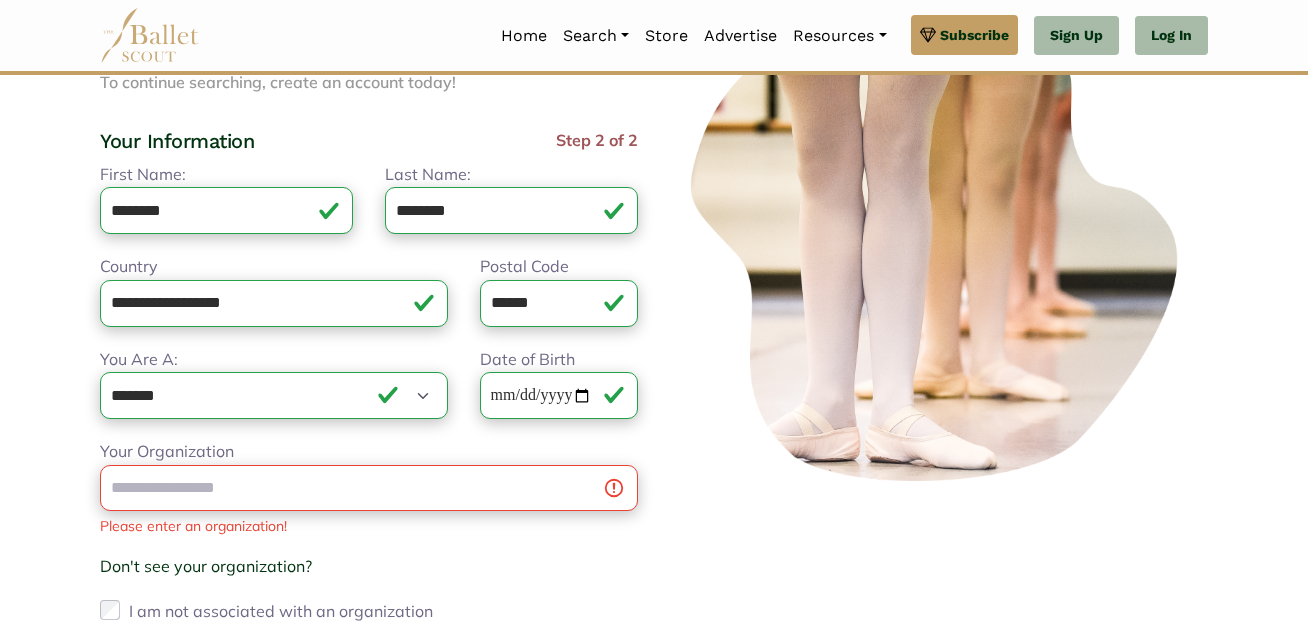 click at bounding box center (939, 239) 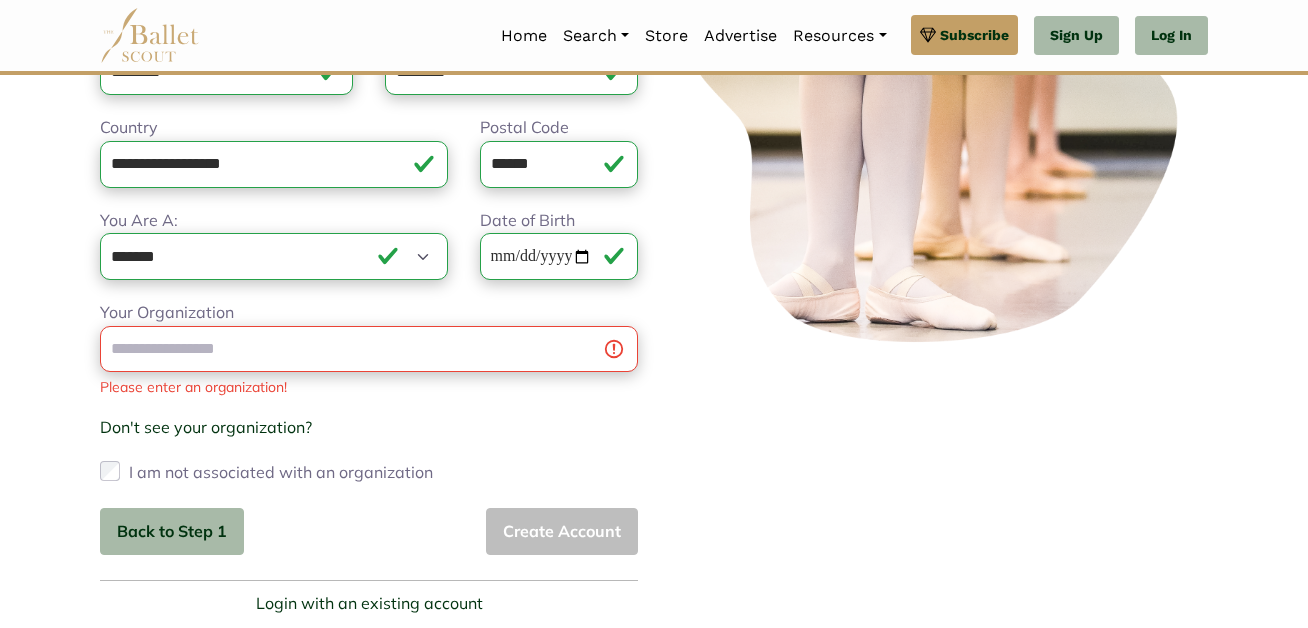 scroll, scrollTop: 334, scrollLeft: 0, axis: vertical 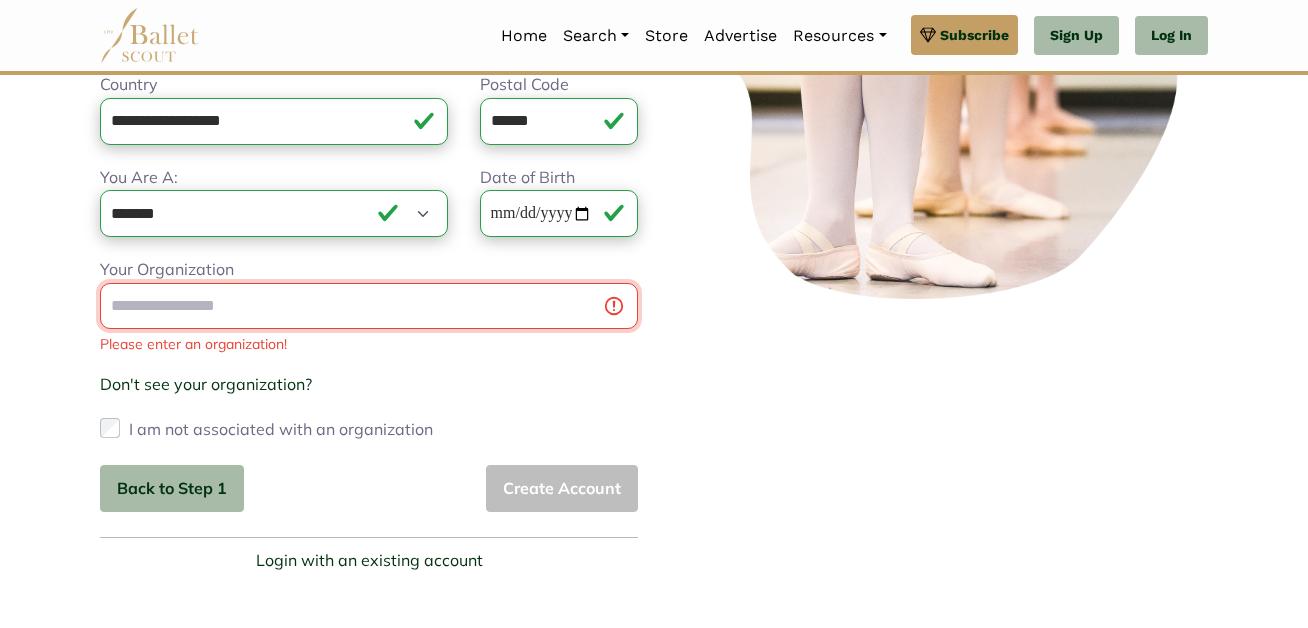 click on "Your Organization" at bounding box center (369, 306) 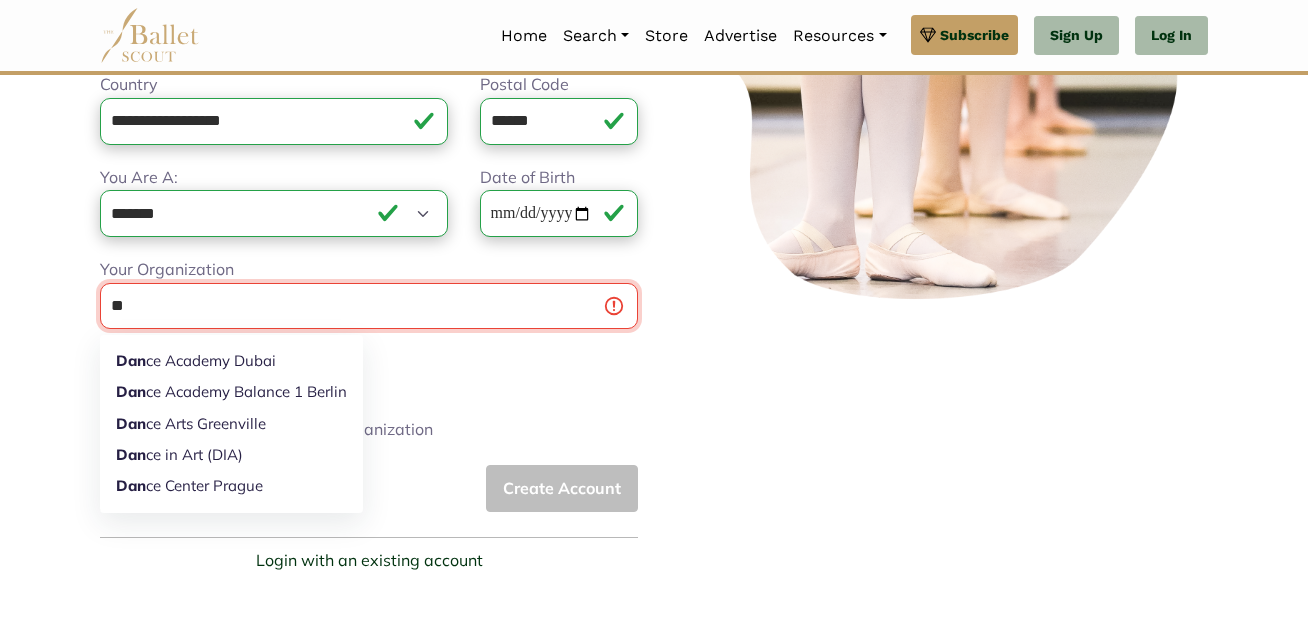 type on "*" 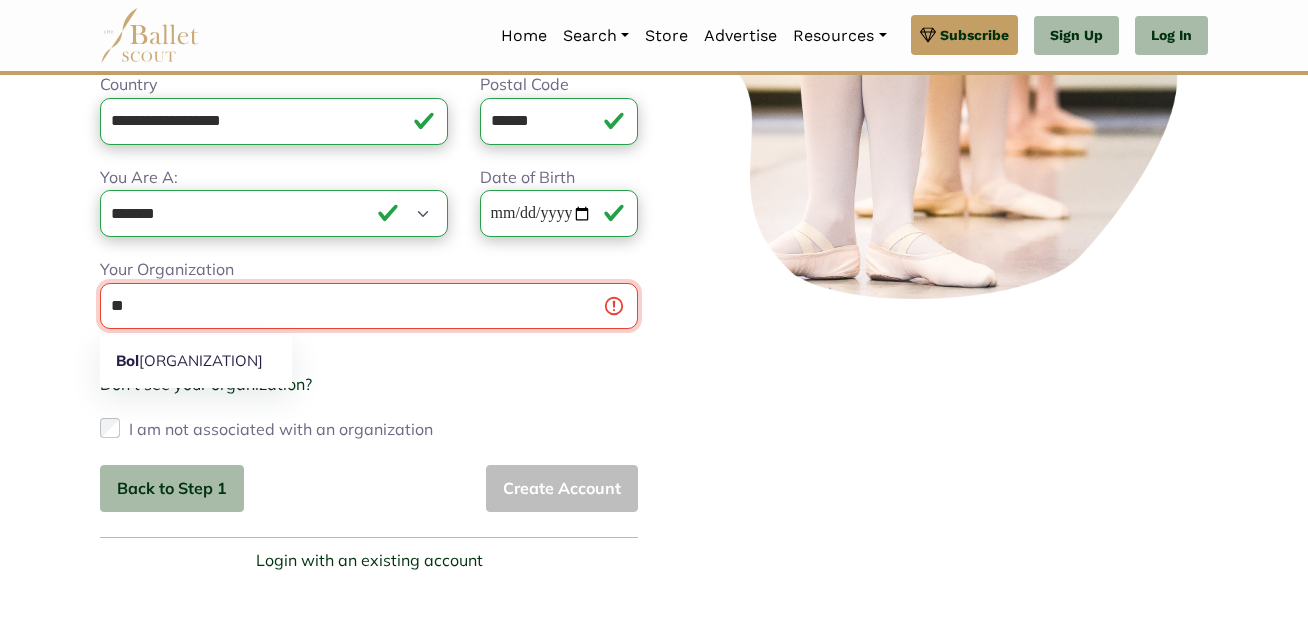 type on "*" 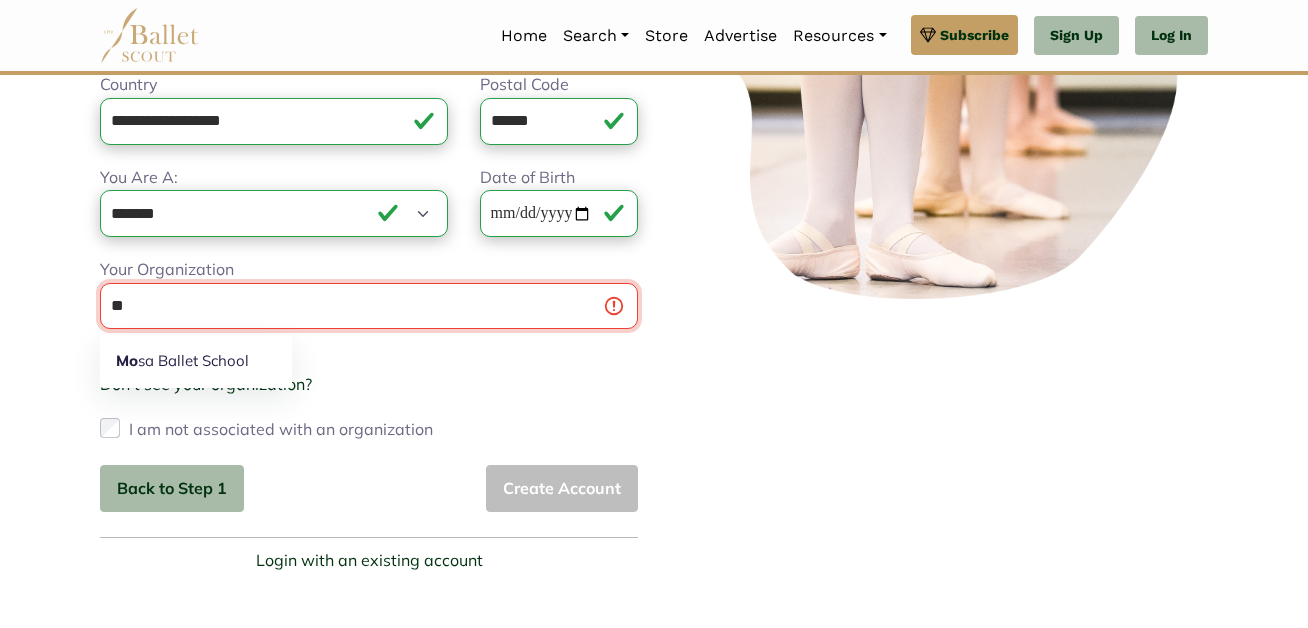type on "*" 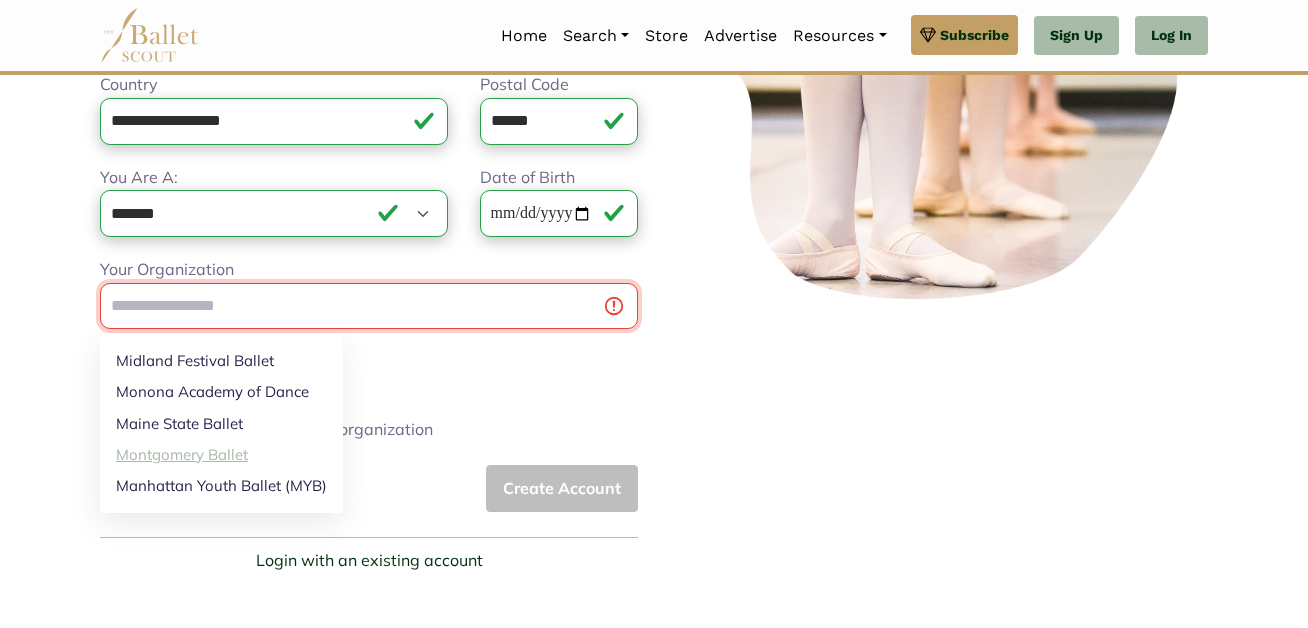 click on "Montgomery Ballet" at bounding box center [221, 454] 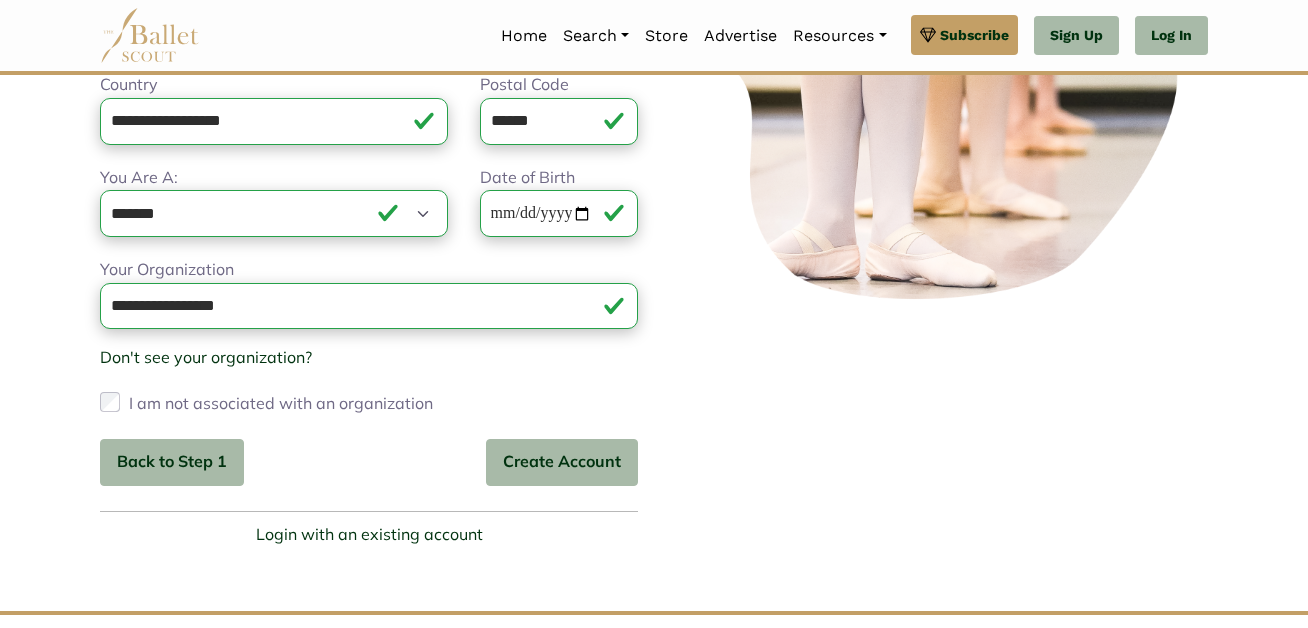 click at bounding box center [939, 176] 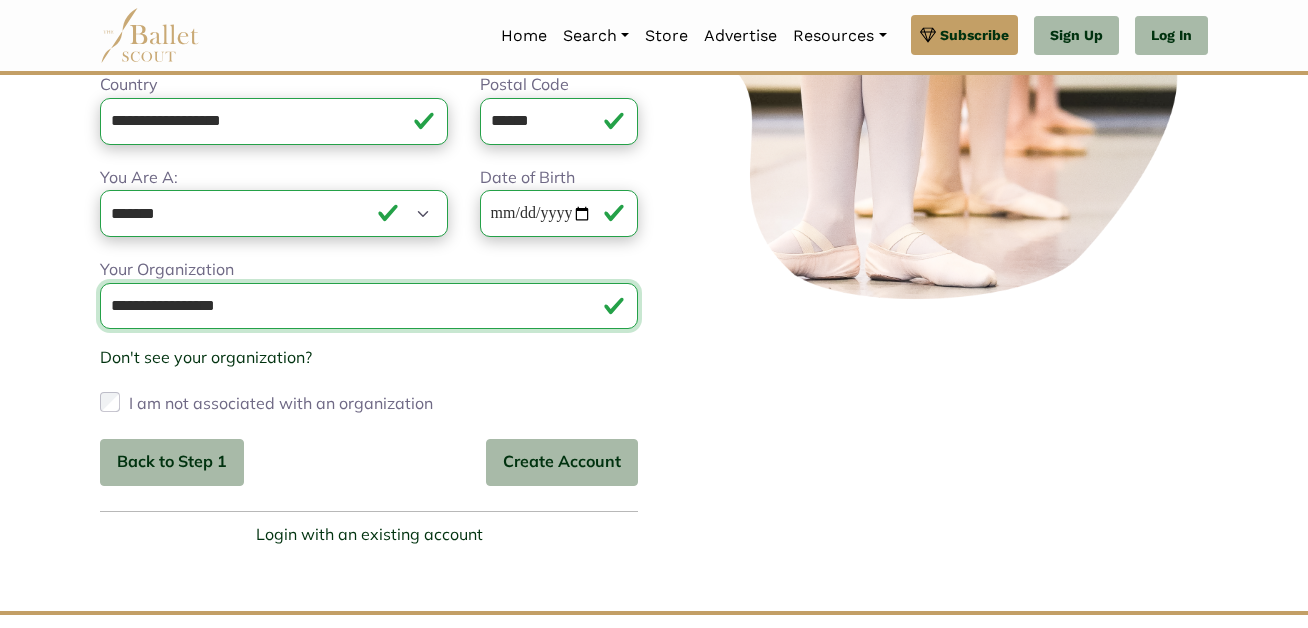 click on "**********" at bounding box center [369, 306] 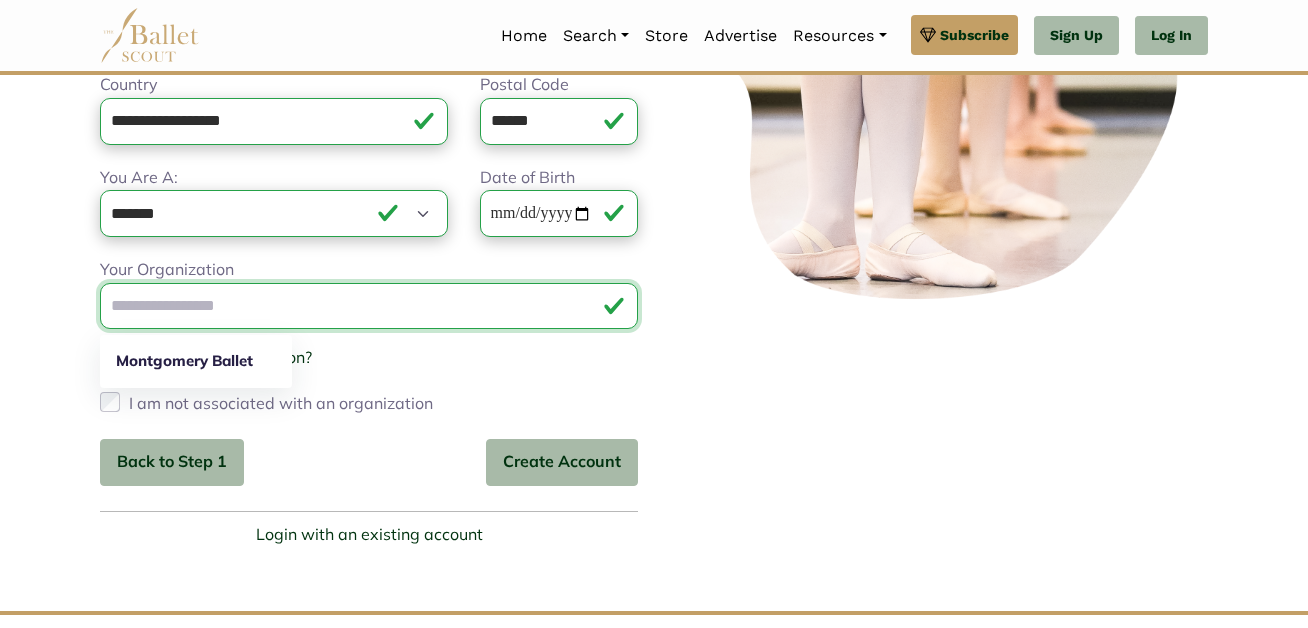 type 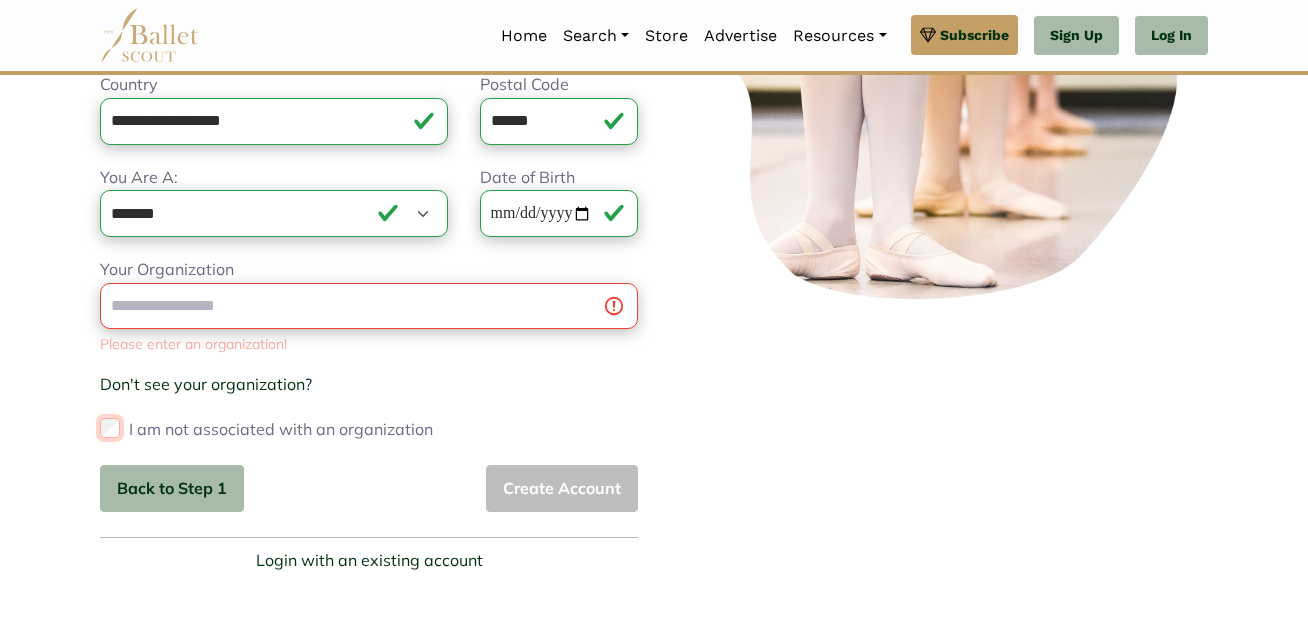 click on "**********" at bounding box center (369, 351) 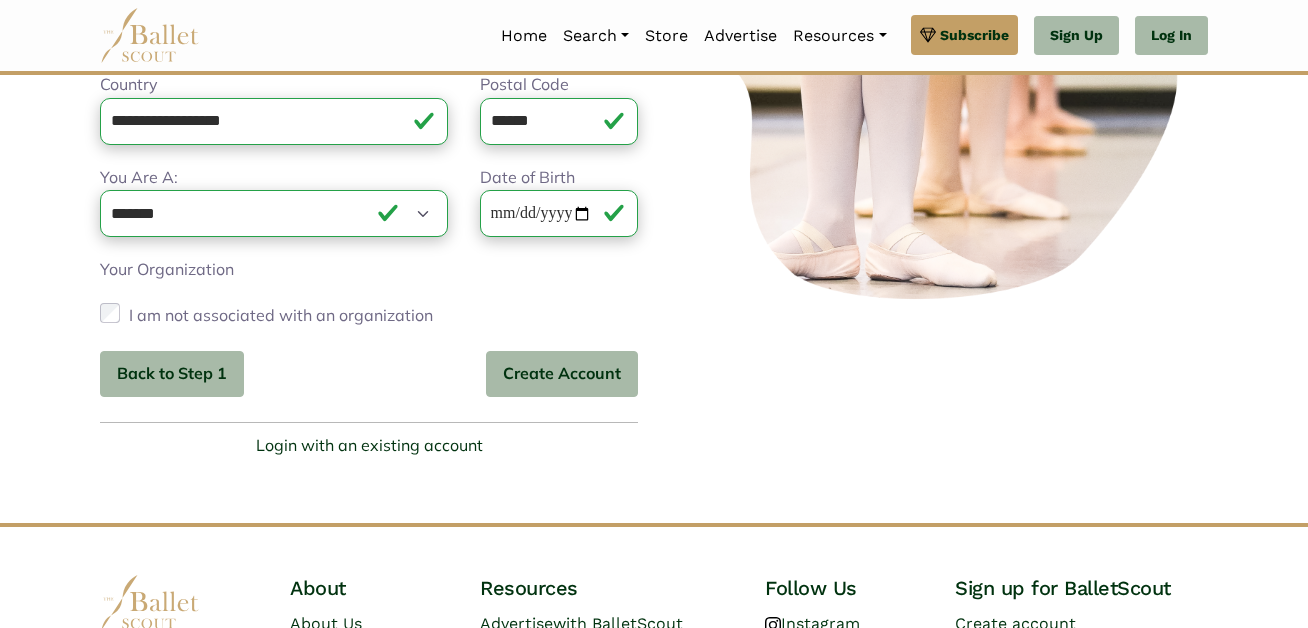 click on "Premium Feature
Make this audition season count. Upgrade to premium for access to tools and resources that will help you stay ahead of the game.
About Premium
Cancel
Loading...
Please Wait
Organizations Programs" at bounding box center [654, 239] 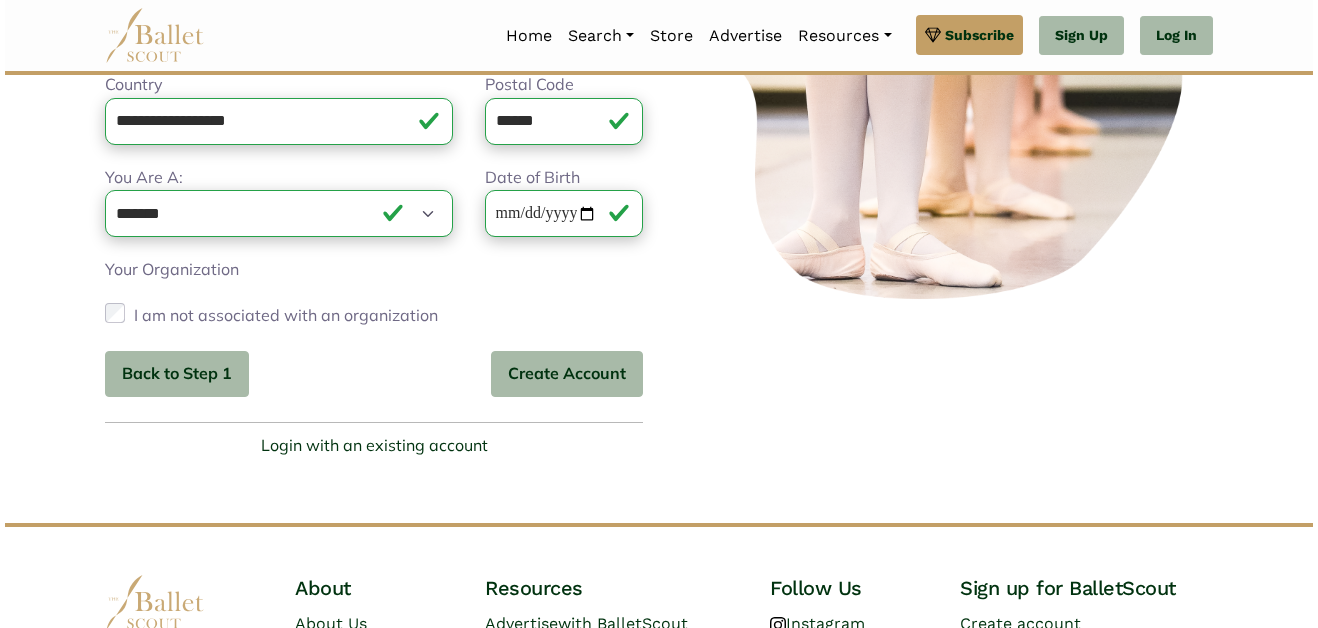 scroll, scrollTop: 299, scrollLeft: 0, axis: vertical 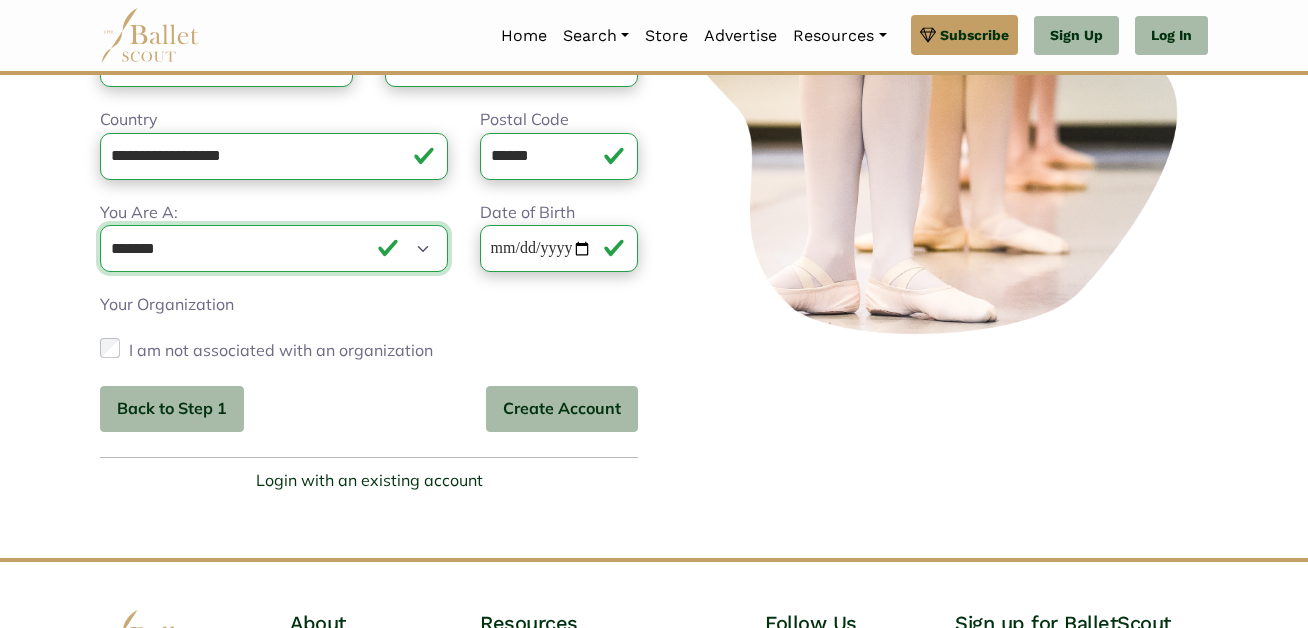 click on "**********" at bounding box center (274, 248) 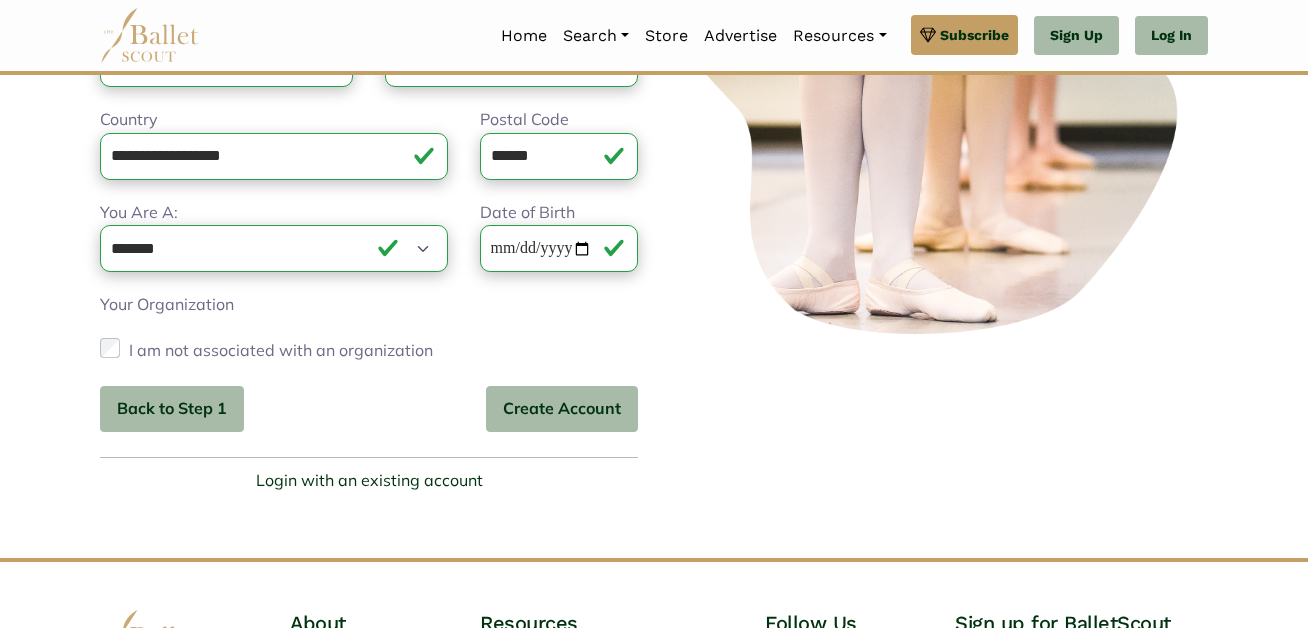 click at bounding box center [939, 167] 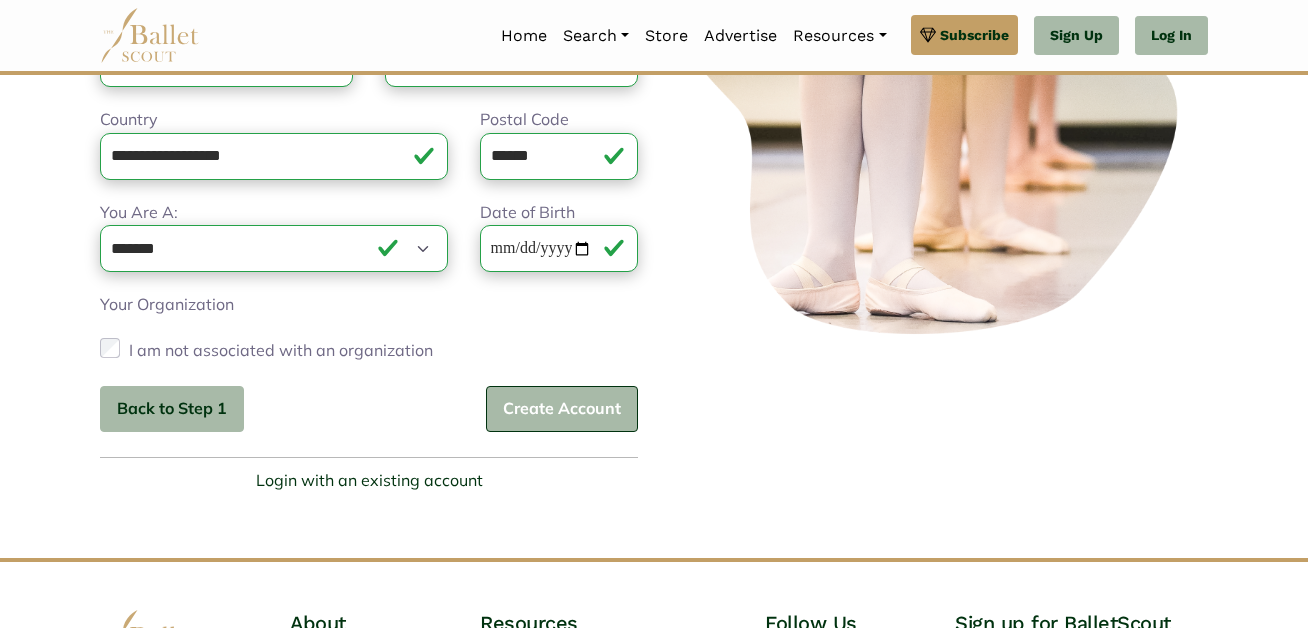 click on "Create Account" at bounding box center (562, 409) 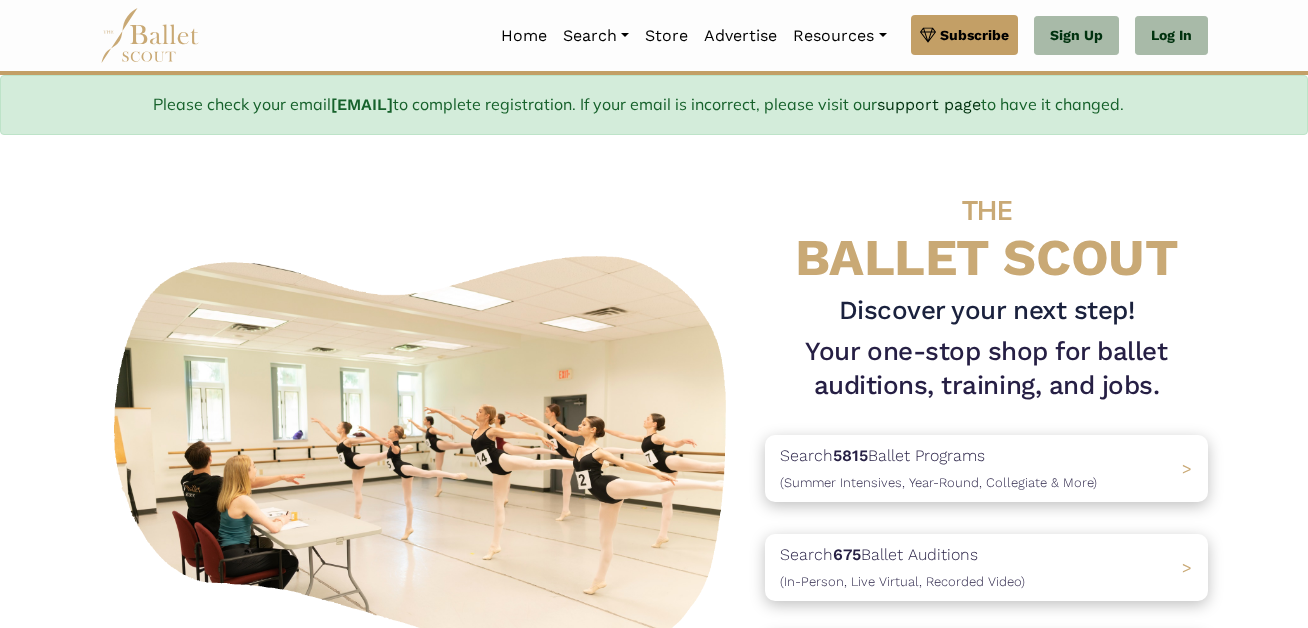 scroll, scrollTop: 0, scrollLeft: 0, axis: both 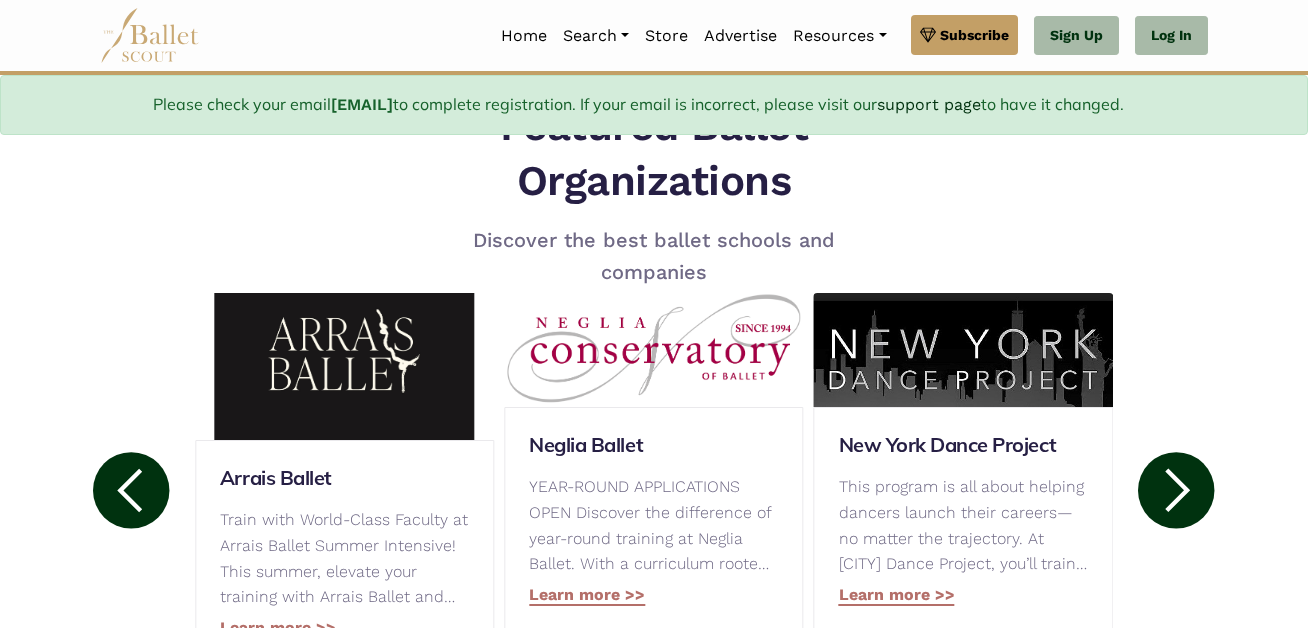 click 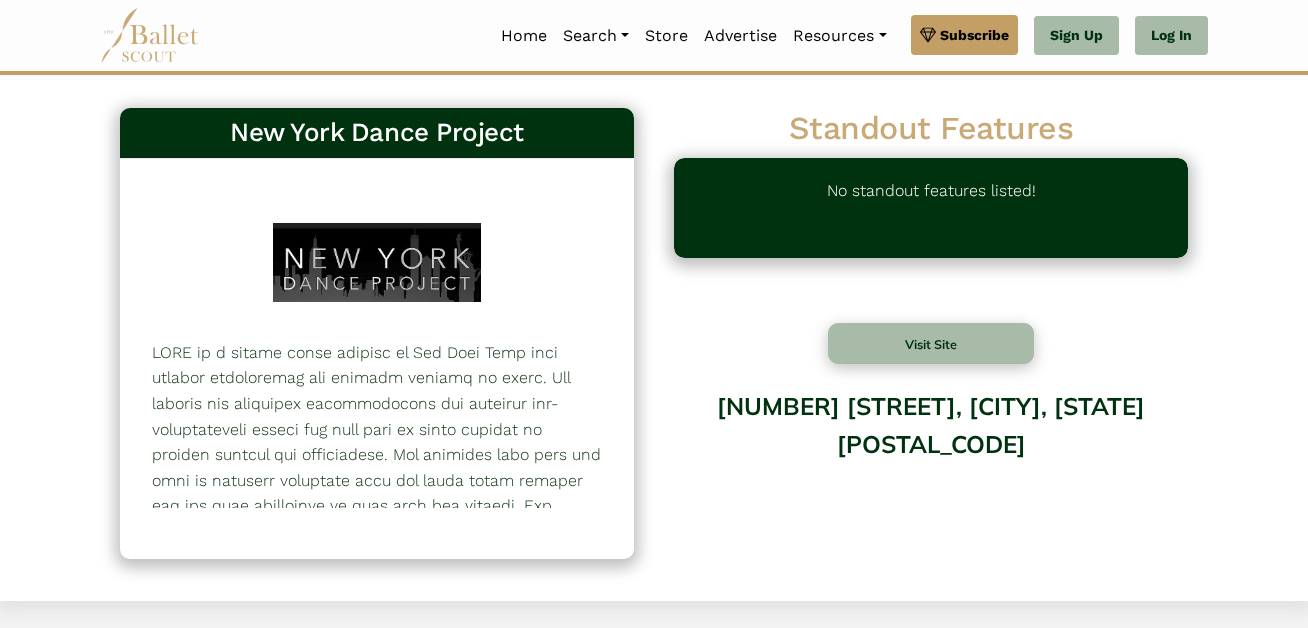 scroll, scrollTop: 0, scrollLeft: 0, axis: both 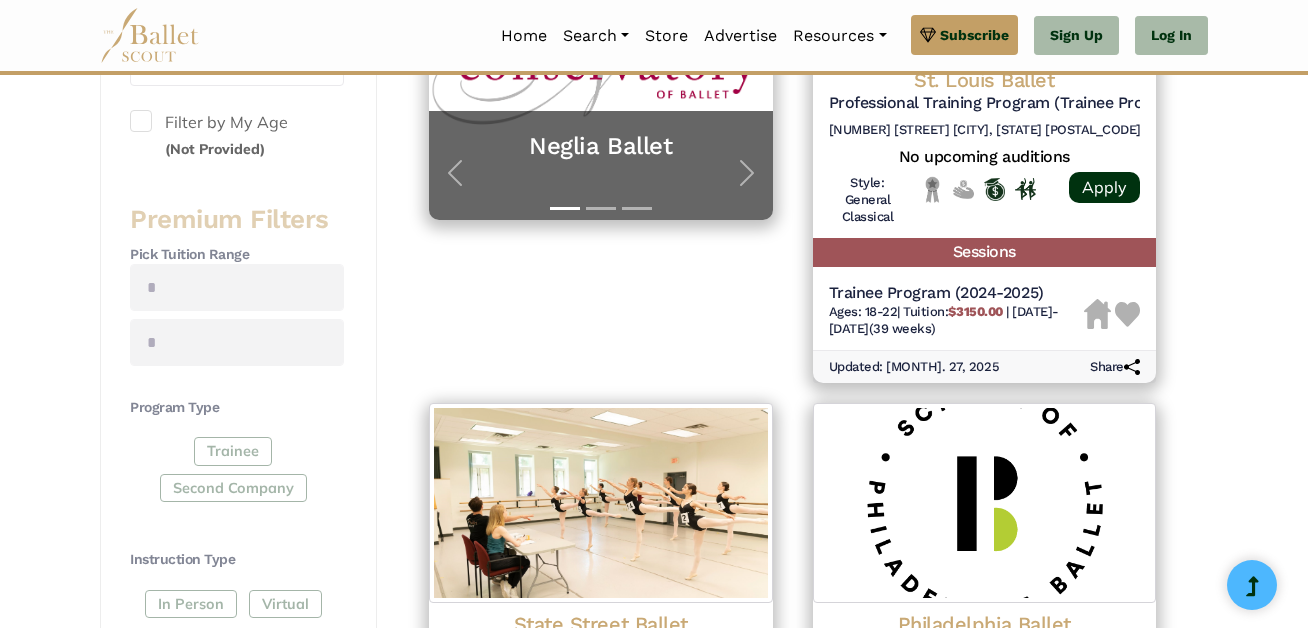 click on "(Not Provided)" at bounding box center (215, 149) 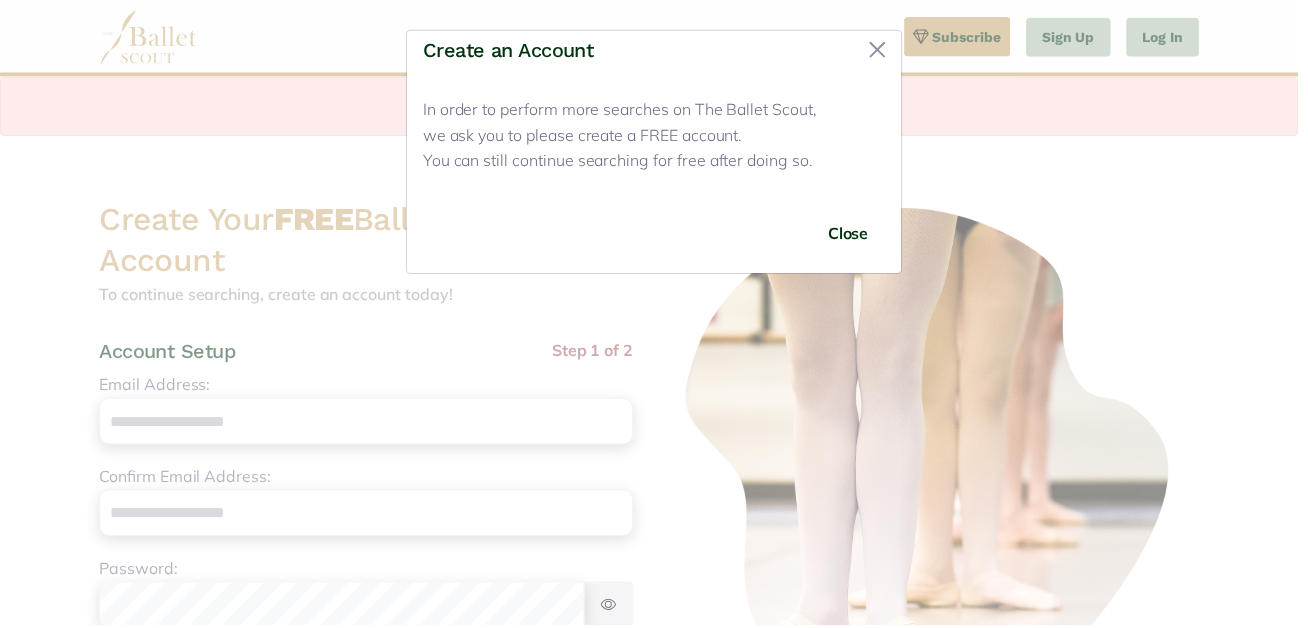 scroll, scrollTop: 0, scrollLeft: 0, axis: both 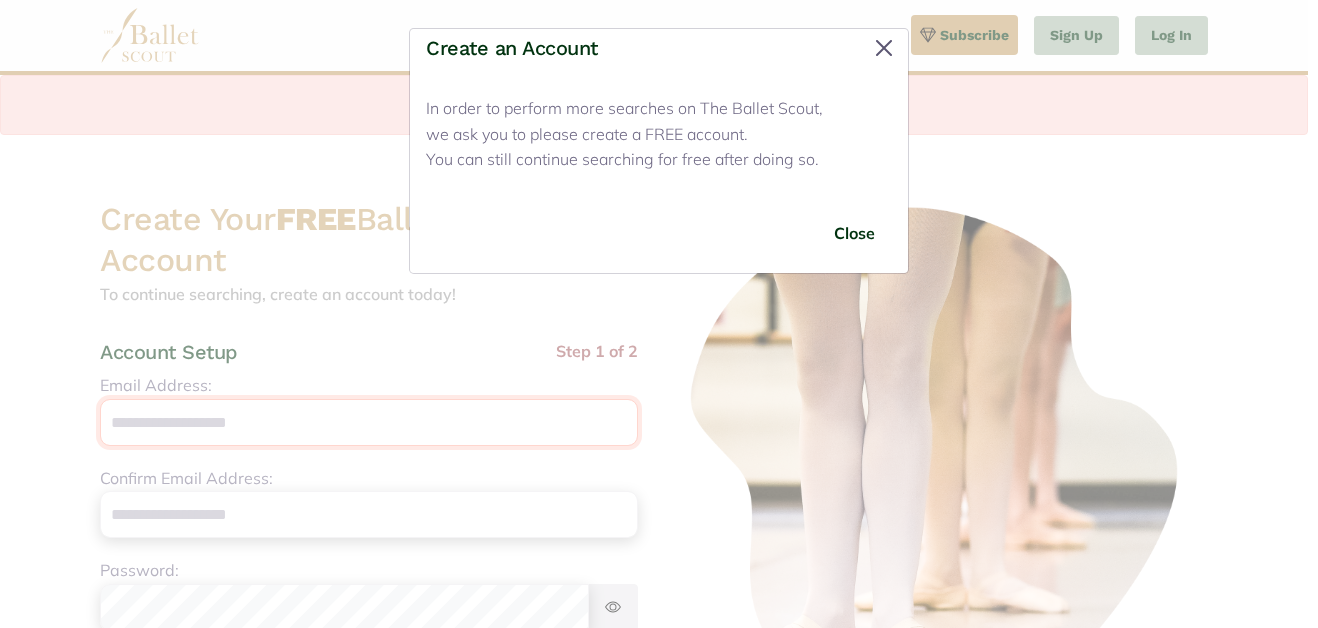 type on "**********" 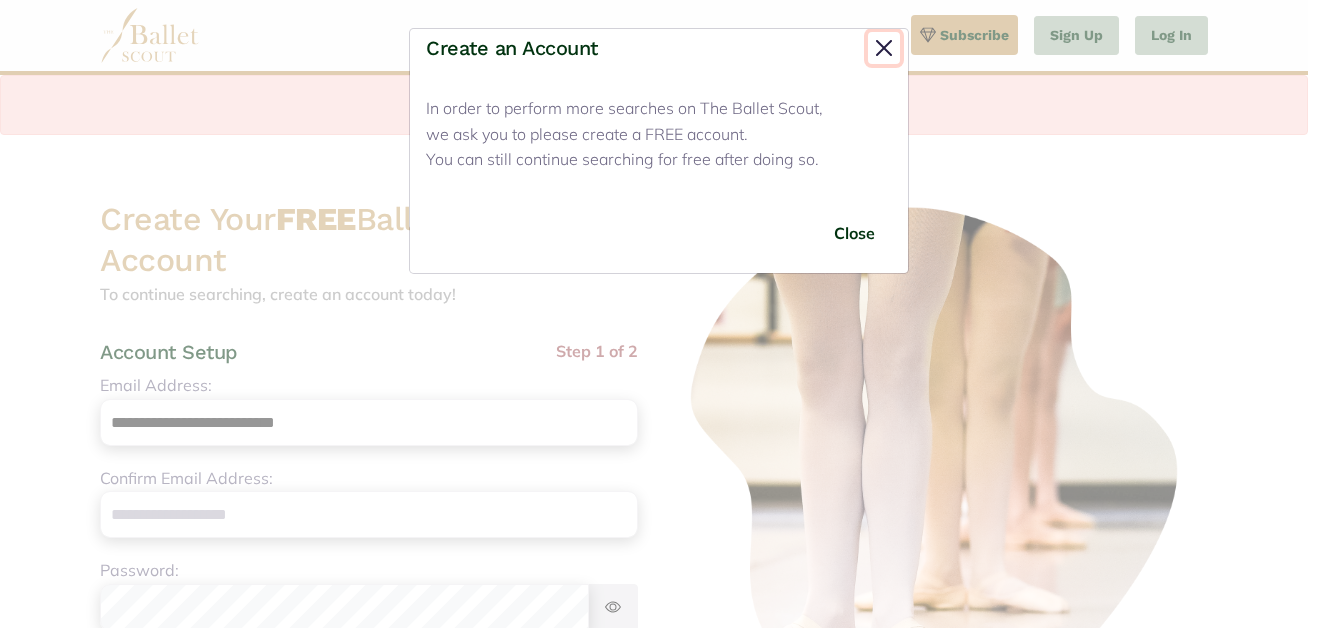 click at bounding box center (884, 48) 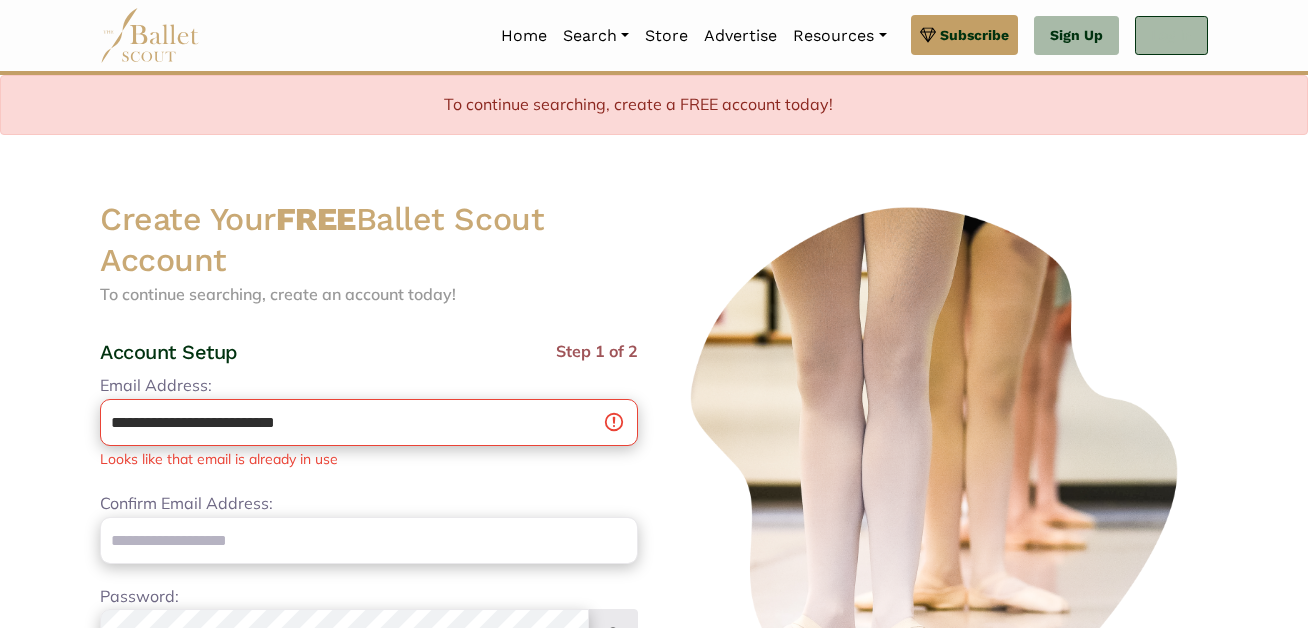 click on "Log In" at bounding box center (1171, 36) 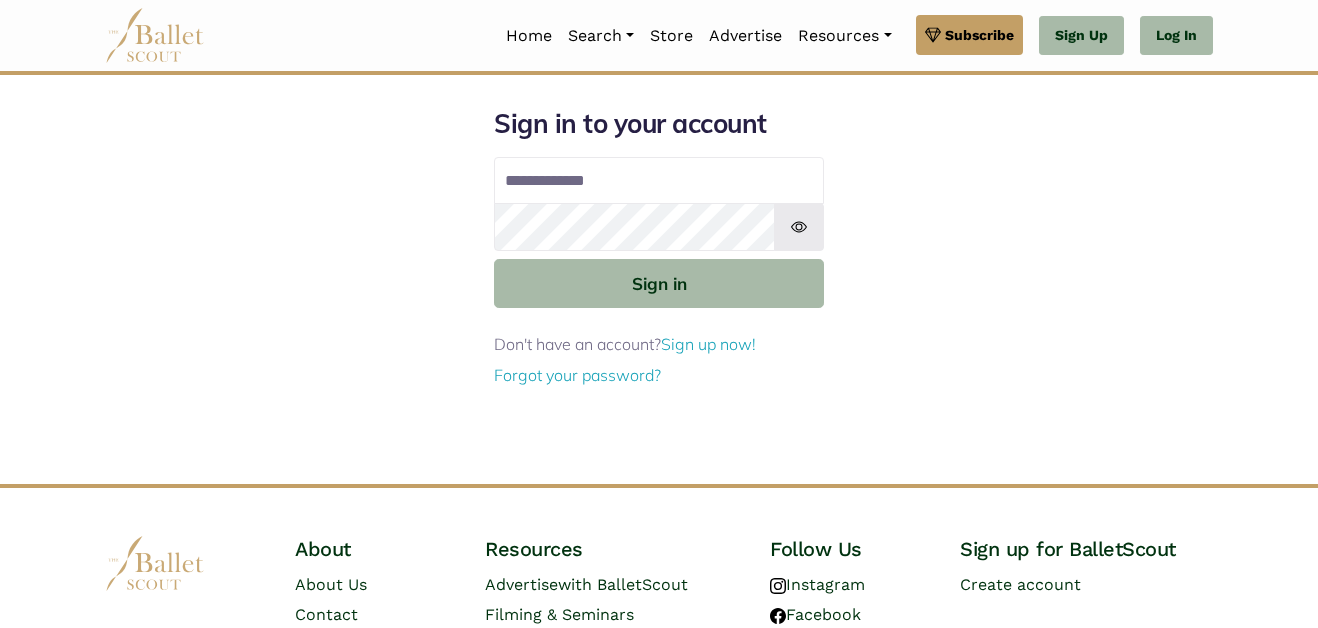 scroll, scrollTop: 0, scrollLeft: 0, axis: both 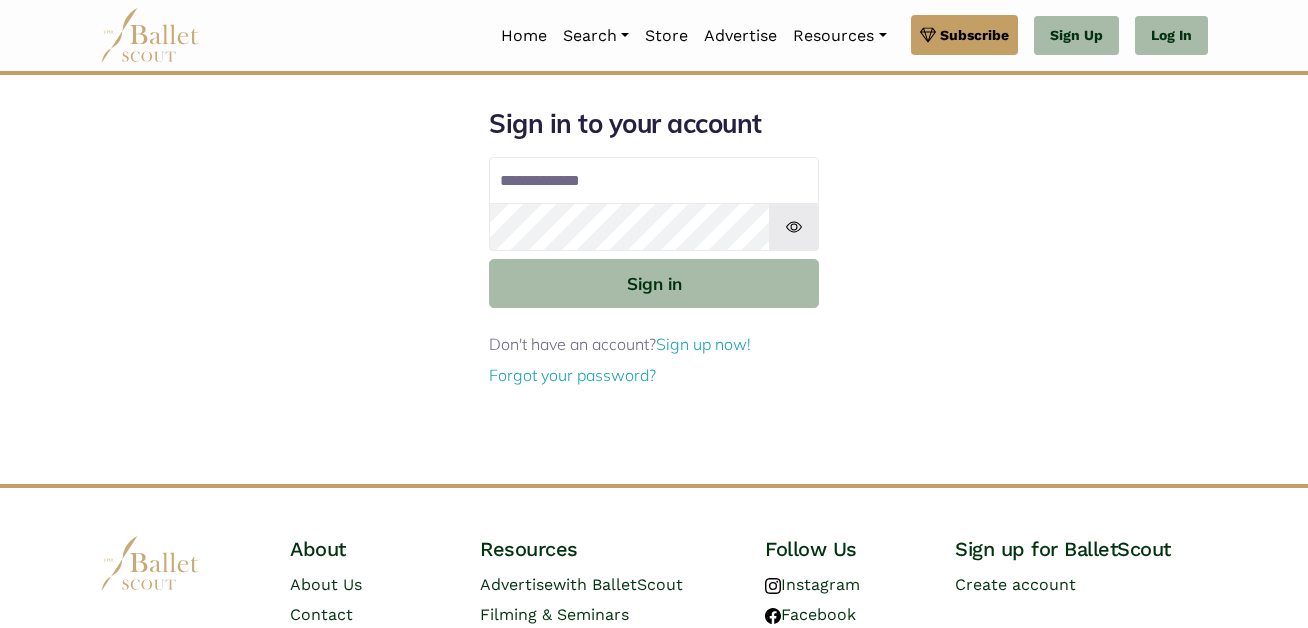type on "**********" 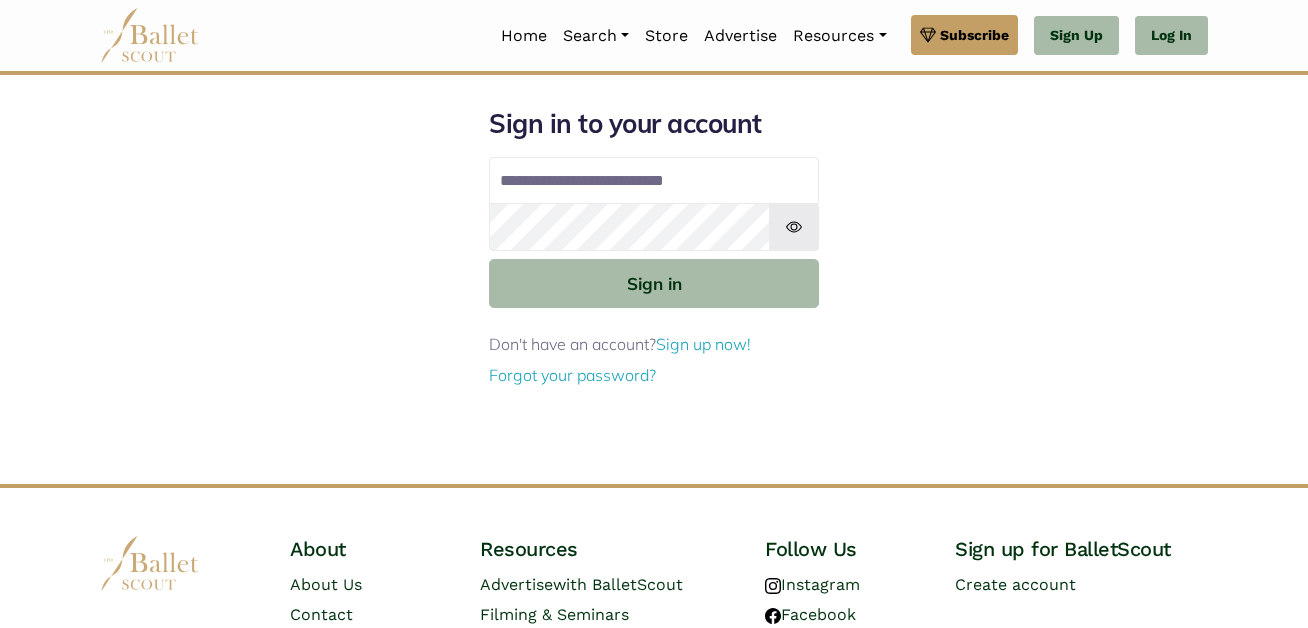 click at bounding box center (794, 227) 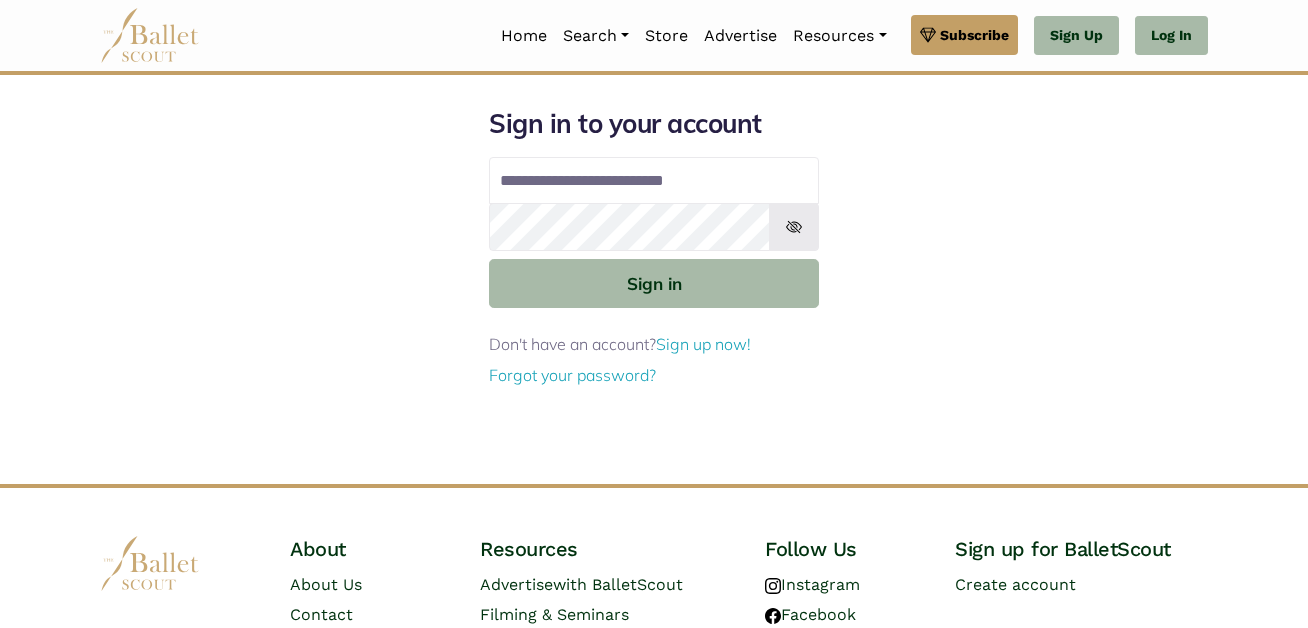 click at bounding box center (794, 227) 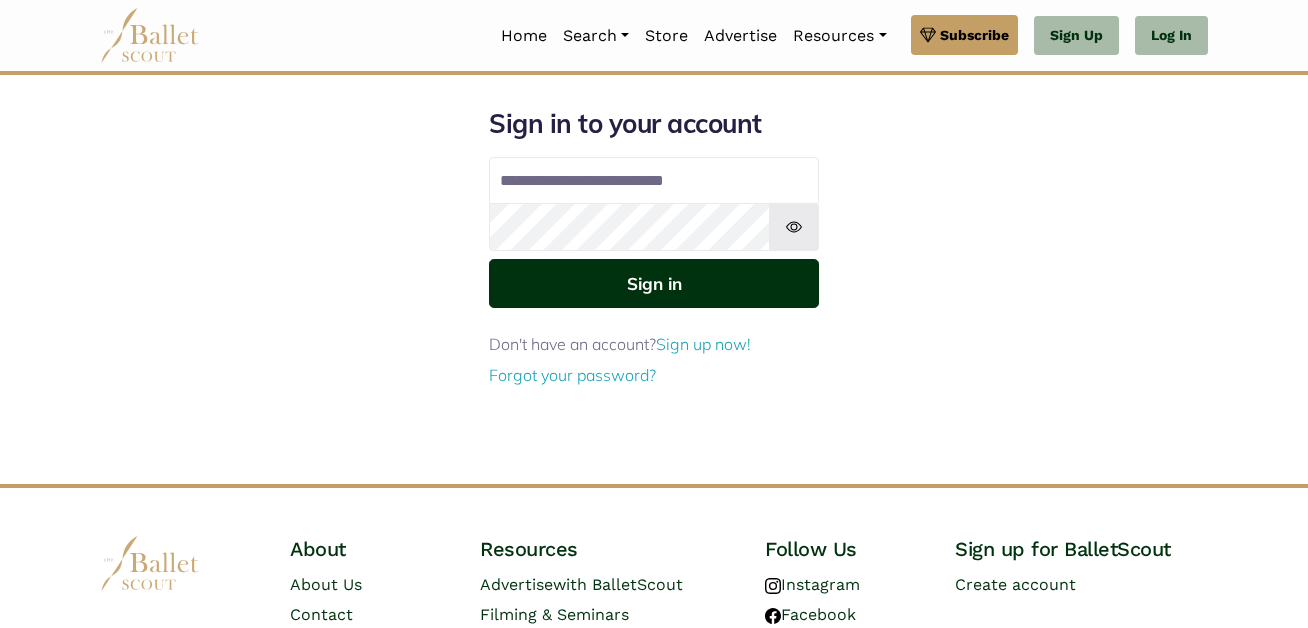 click on "Sign in" at bounding box center (654, 283) 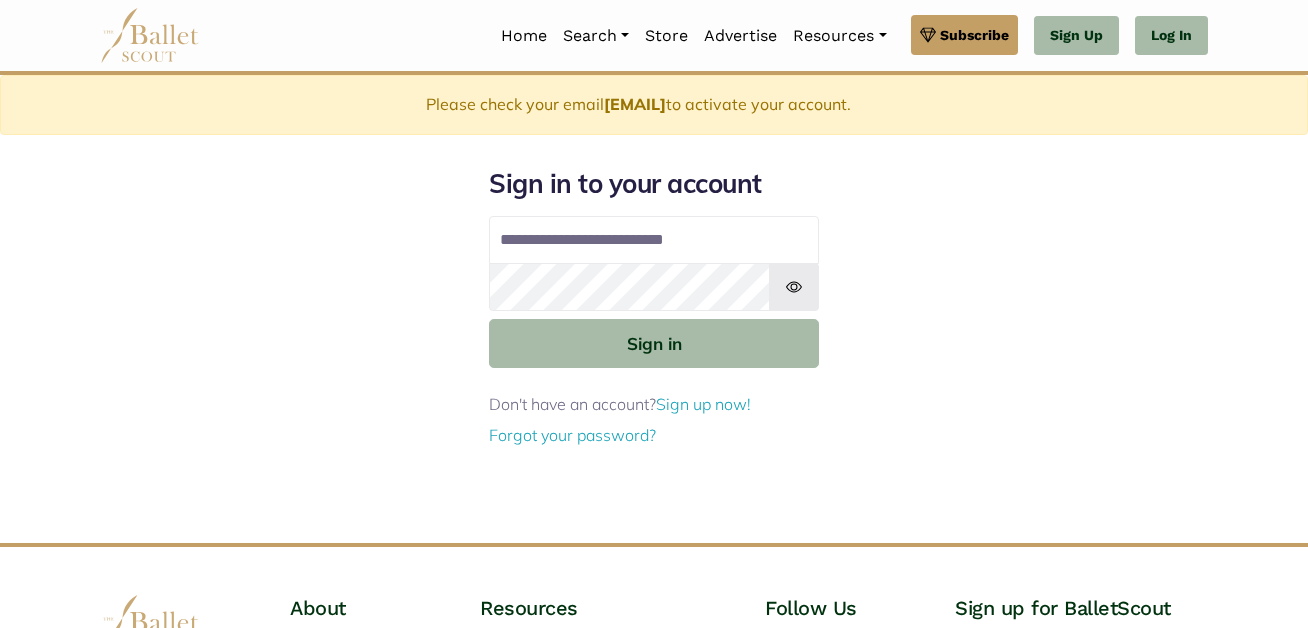 scroll, scrollTop: 0, scrollLeft: 0, axis: both 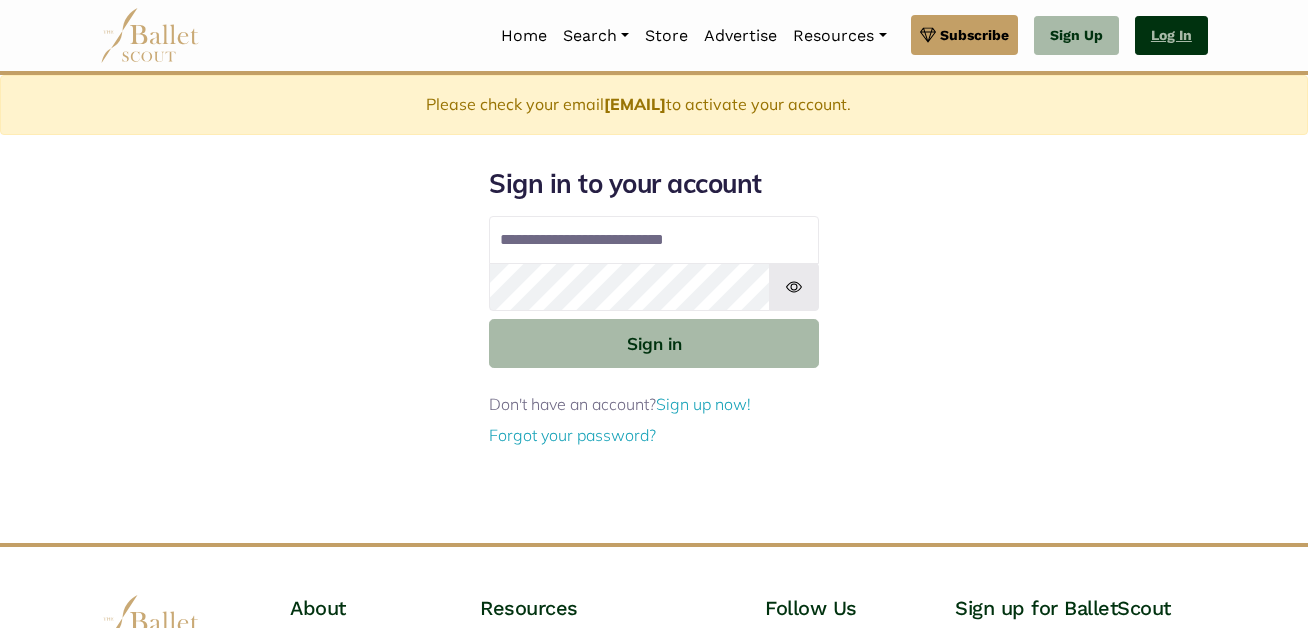 click on "Log In" at bounding box center [1171, 36] 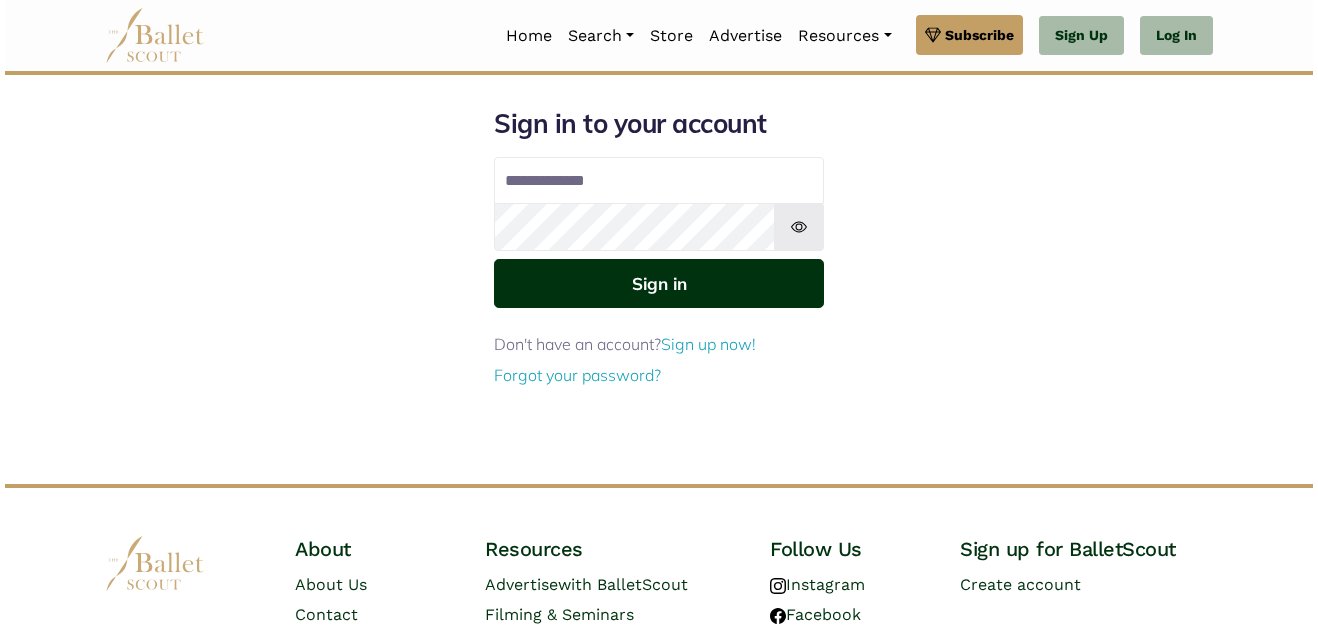 scroll, scrollTop: 0, scrollLeft: 0, axis: both 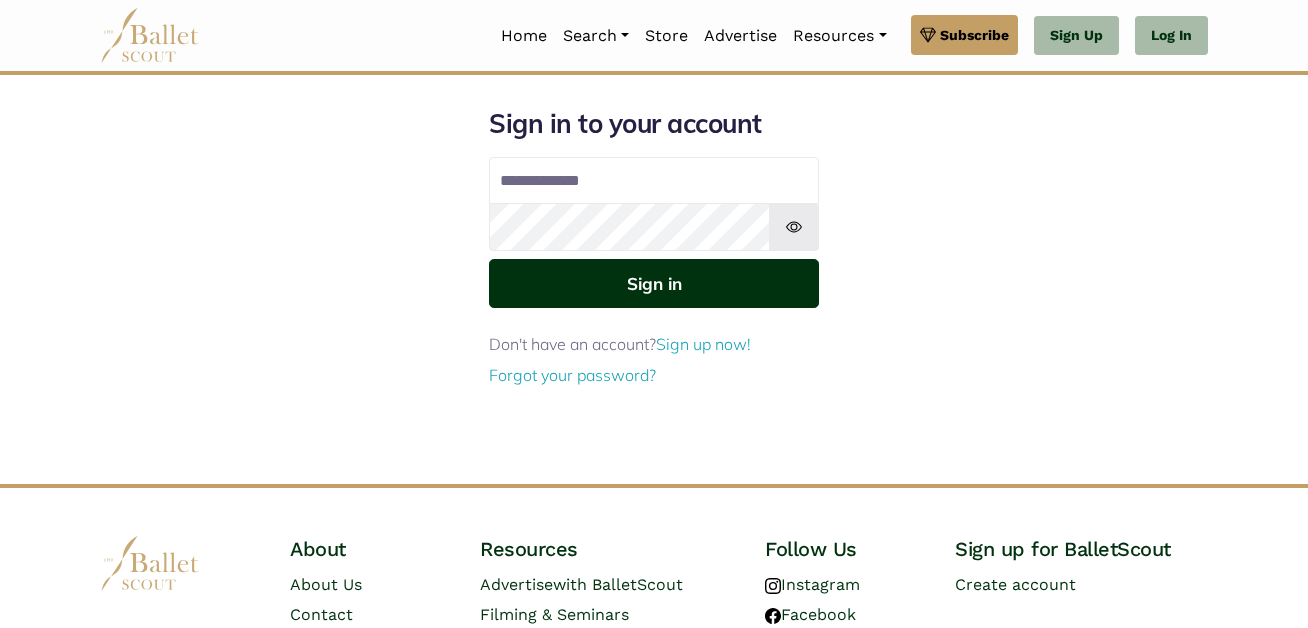 type on "**********" 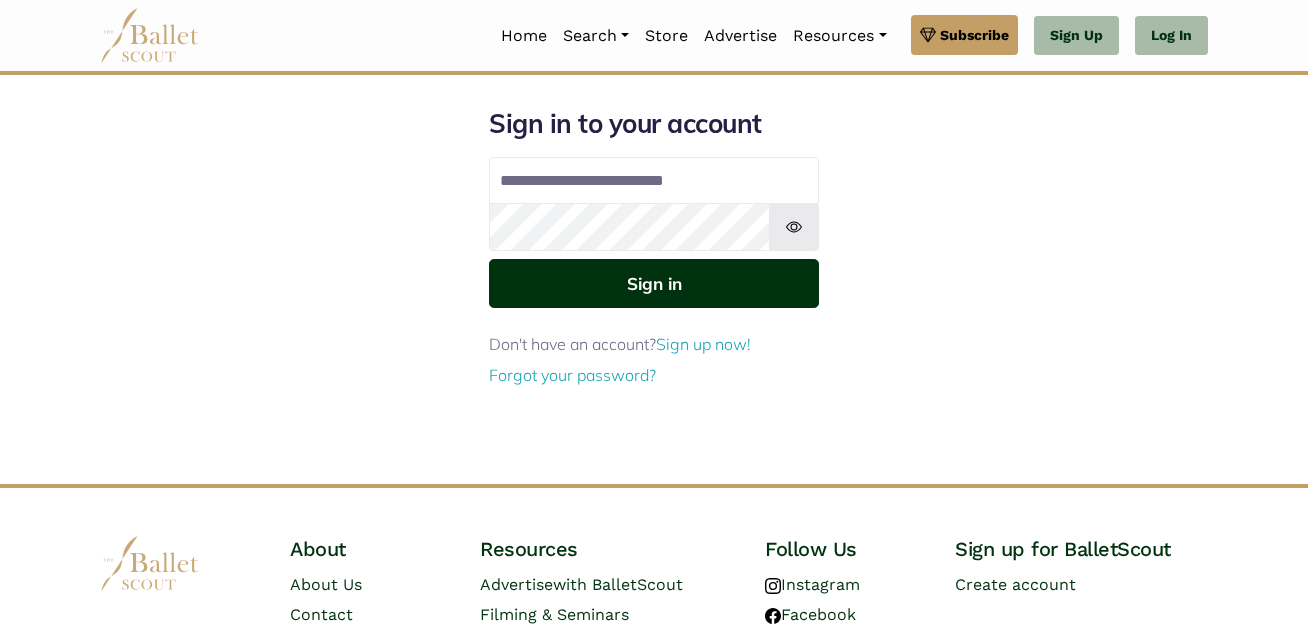 click on "Sign in" at bounding box center (654, 283) 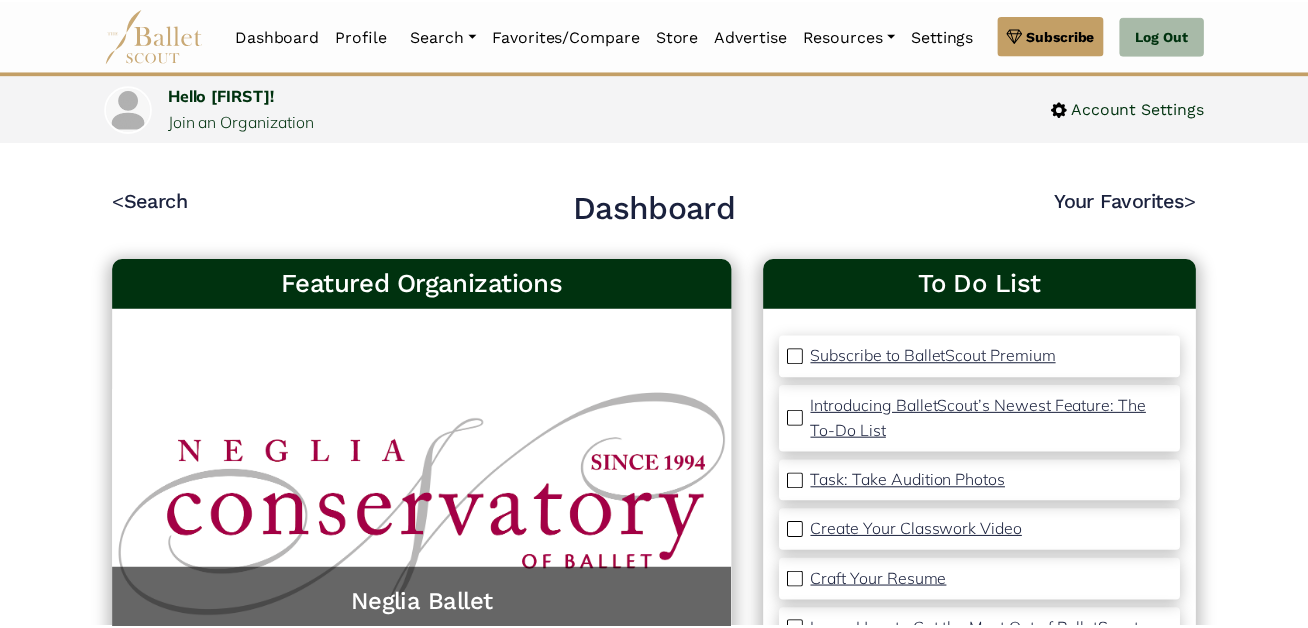 scroll, scrollTop: 0, scrollLeft: 0, axis: both 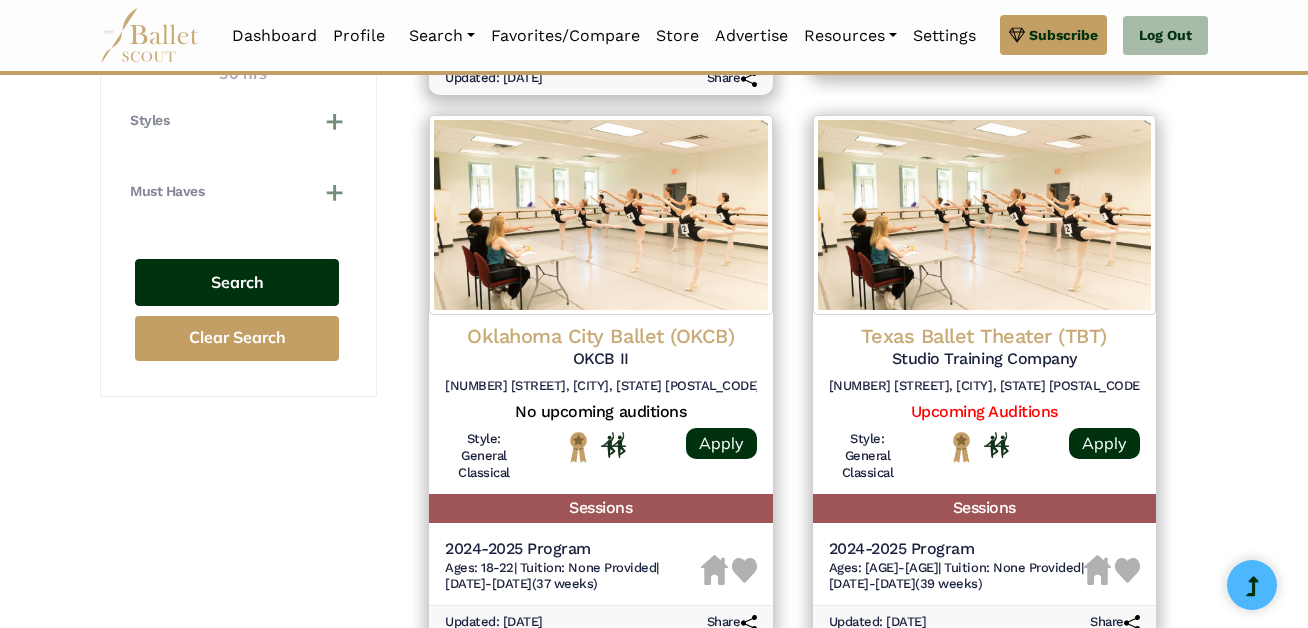 click on "Search" at bounding box center (237, 282) 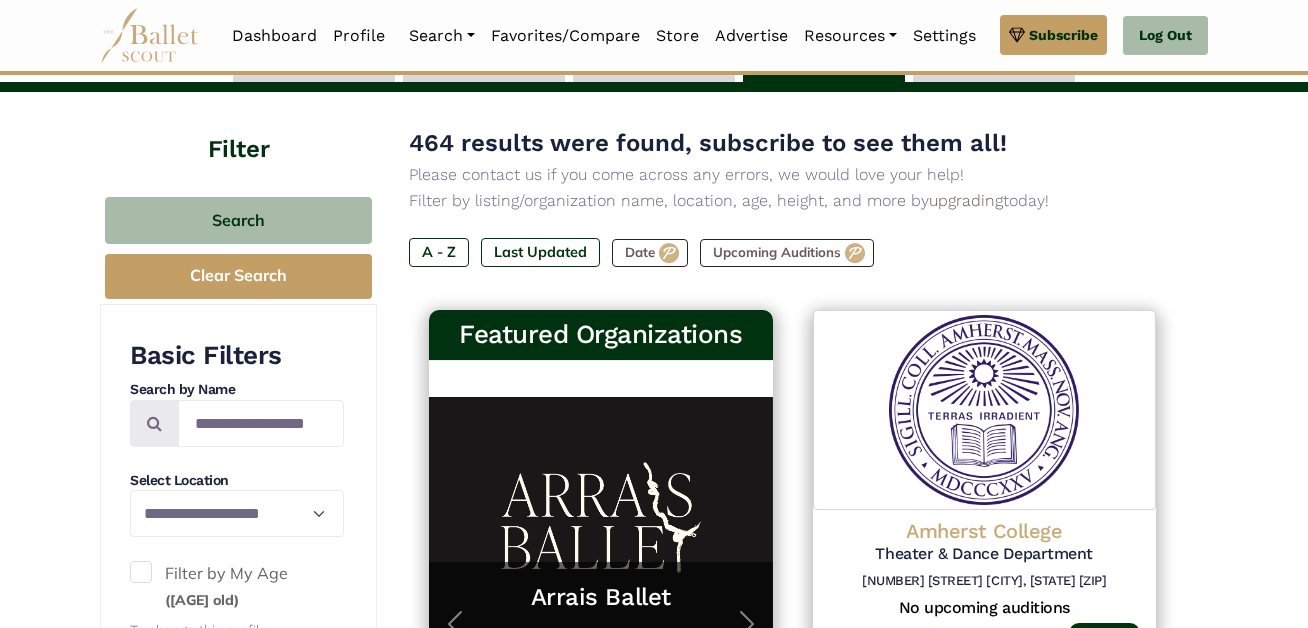 scroll, scrollTop: 144, scrollLeft: 0, axis: vertical 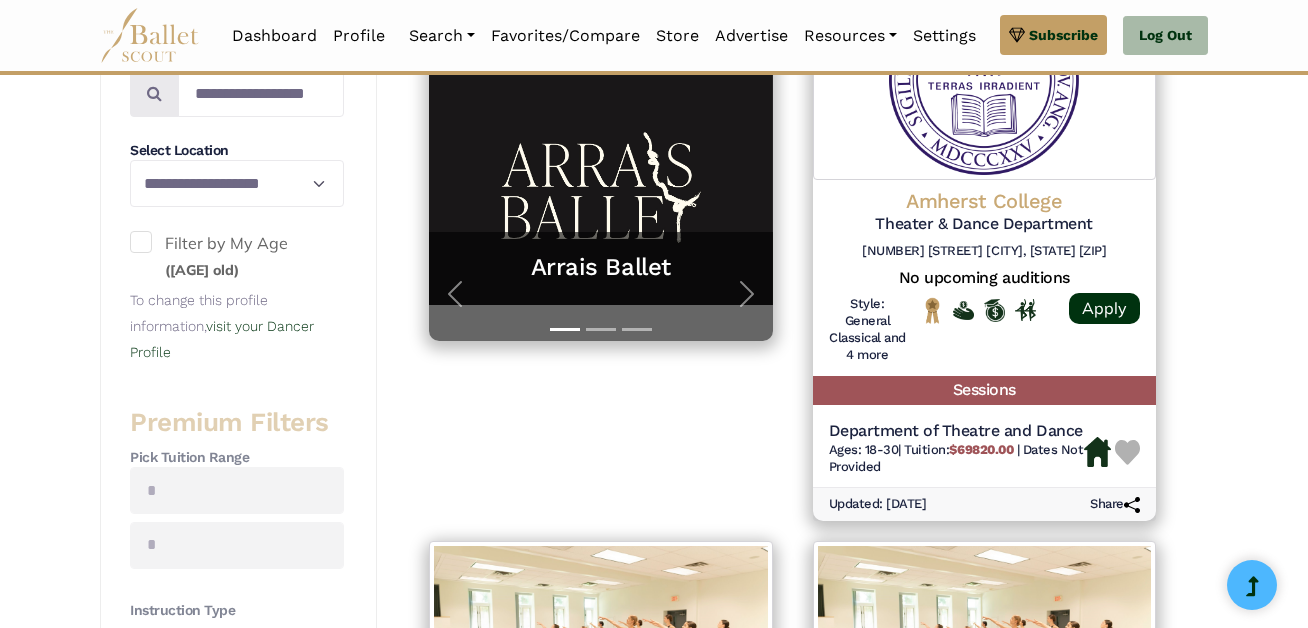 click at bounding box center (141, 242) 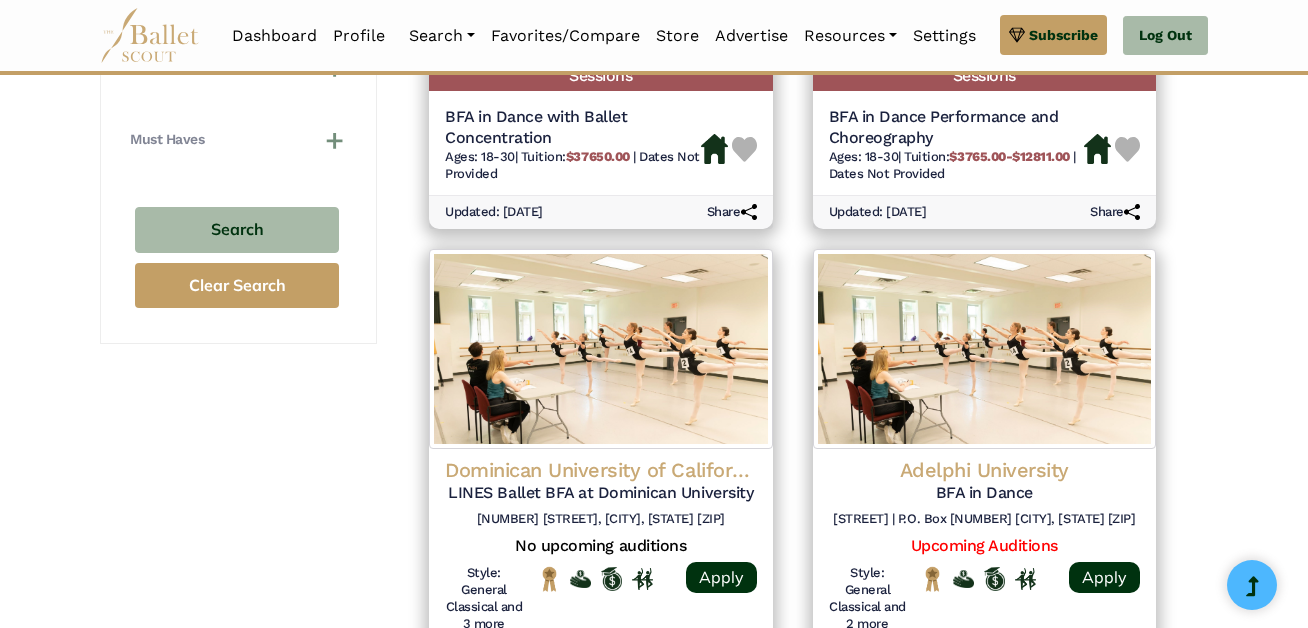 scroll, scrollTop: 1356, scrollLeft: 0, axis: vertical 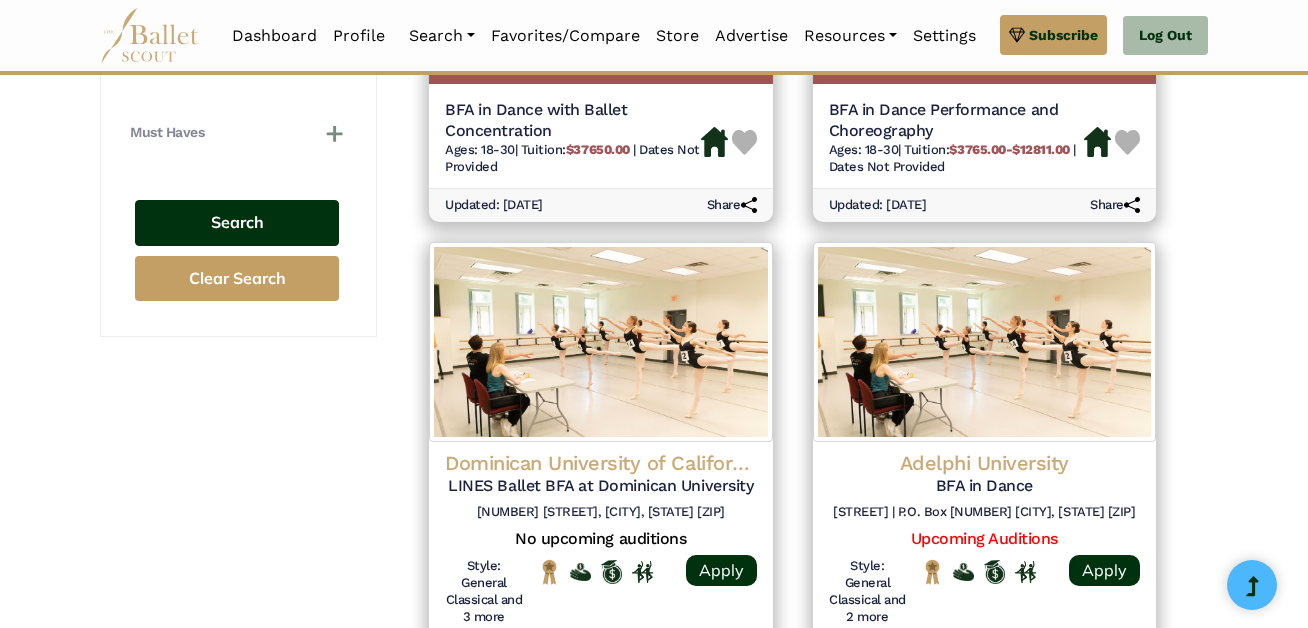 click on "Search" at bounding box center [237, 223] 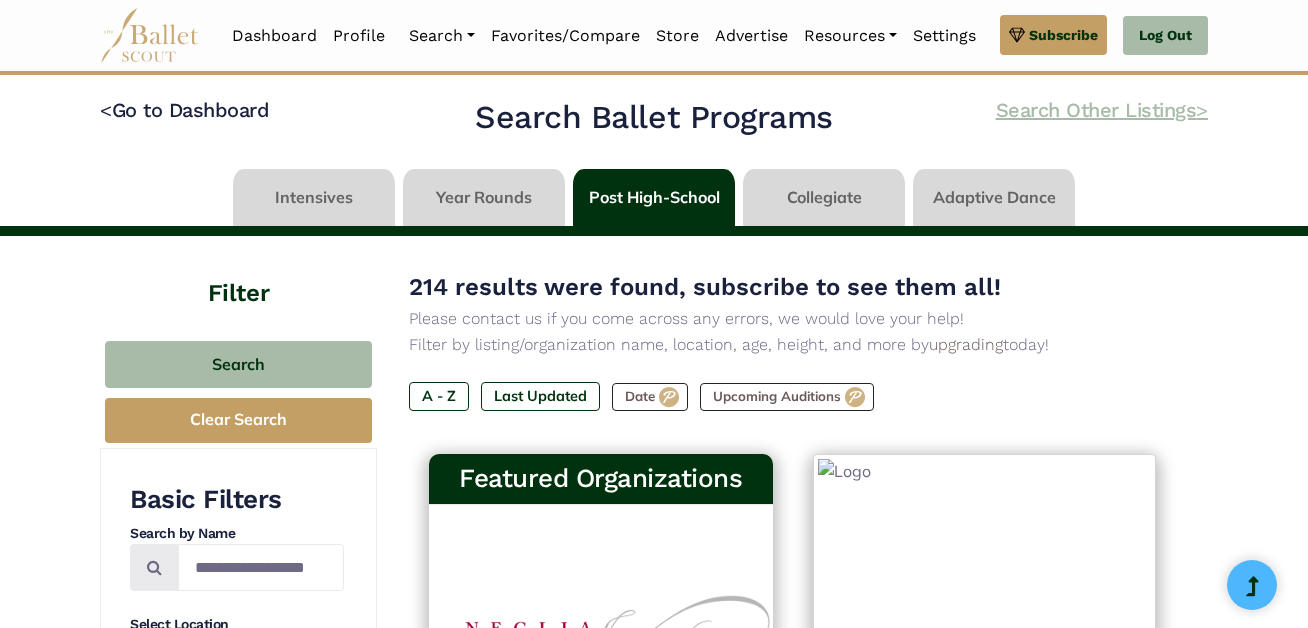 scroll, scrollTop: 0, scrollLeft: 0, axis: both 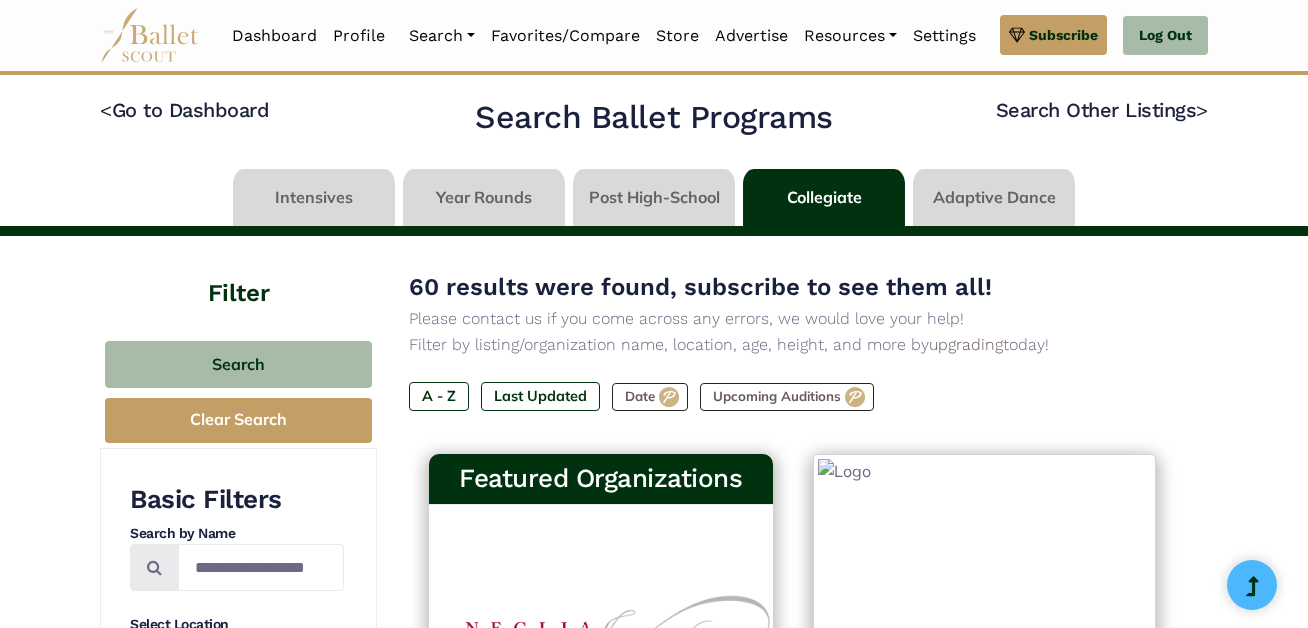 drag, startPoint x: 1317, startPoint y: 50, endPoint x: 1297, endPoint y: 90, distance: 44.72136 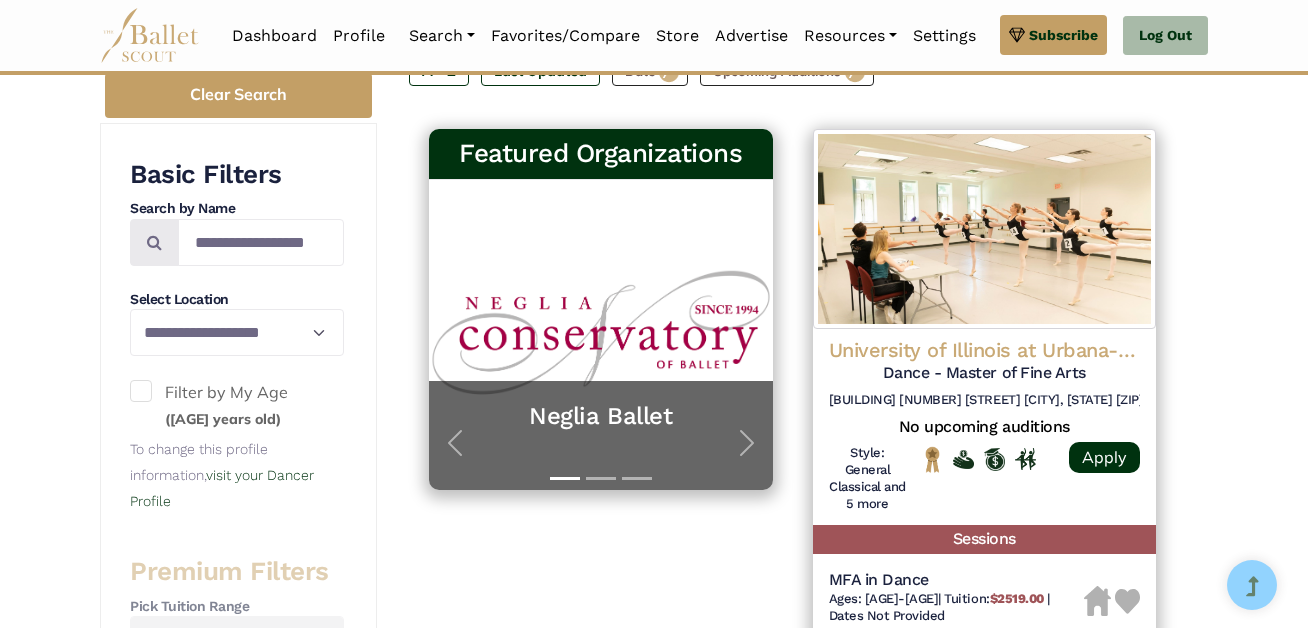scroll, scrollTop: 372, scrollLeft: 0, axis: vertical 